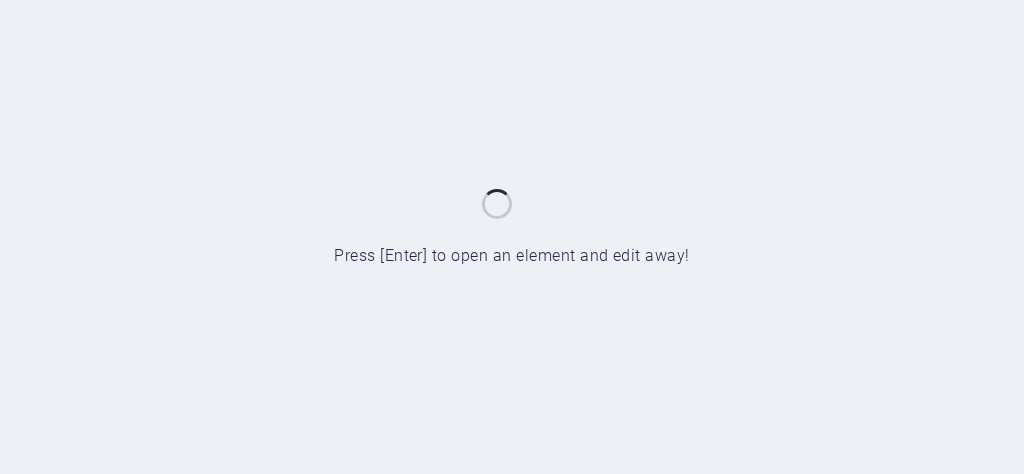 scroll, scrollTop: 0, scrollLeft: 0, axis: both 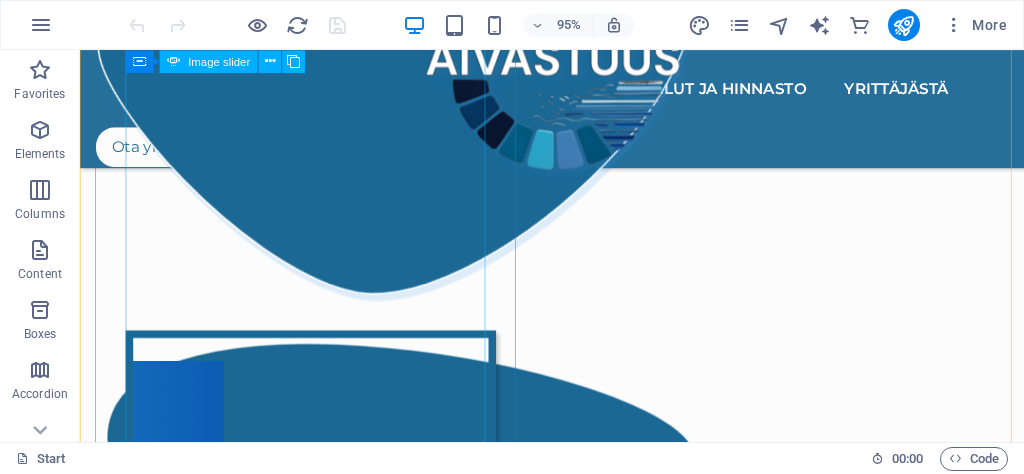 click at bounding box center (136, 11739) 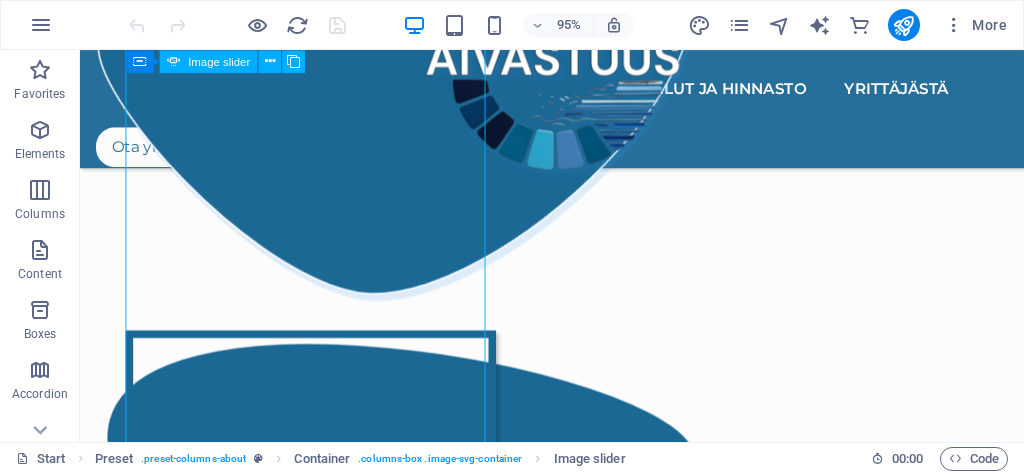 click at bounding box center (136, 11739) 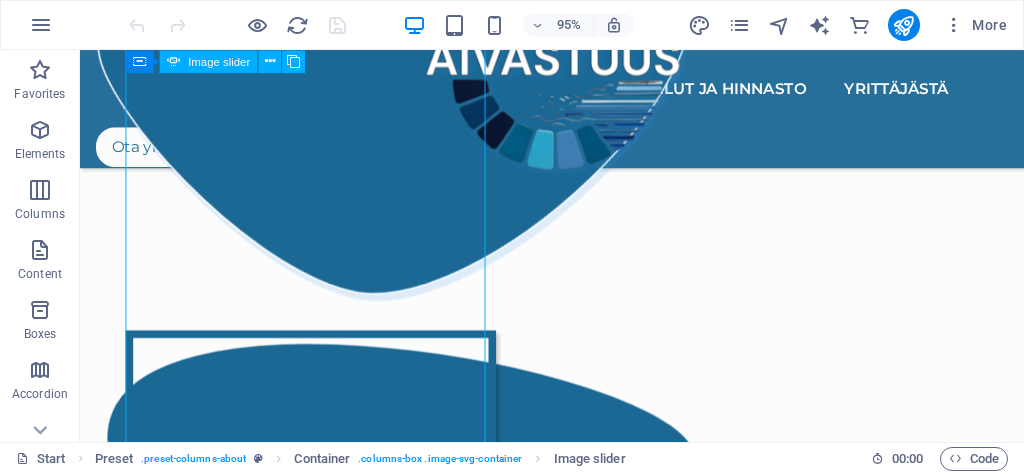 click on "Yrityksen omat vastuullisen tekoälyn periaatteet" at bounding box center [-1135, 6049] 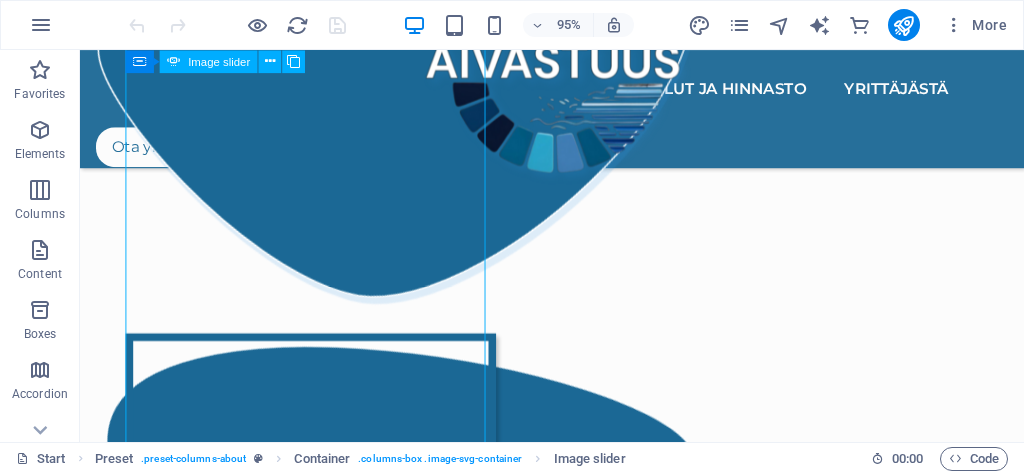 scroll, scrollTop: 1474, scrollLeft: 0, axis: vertical 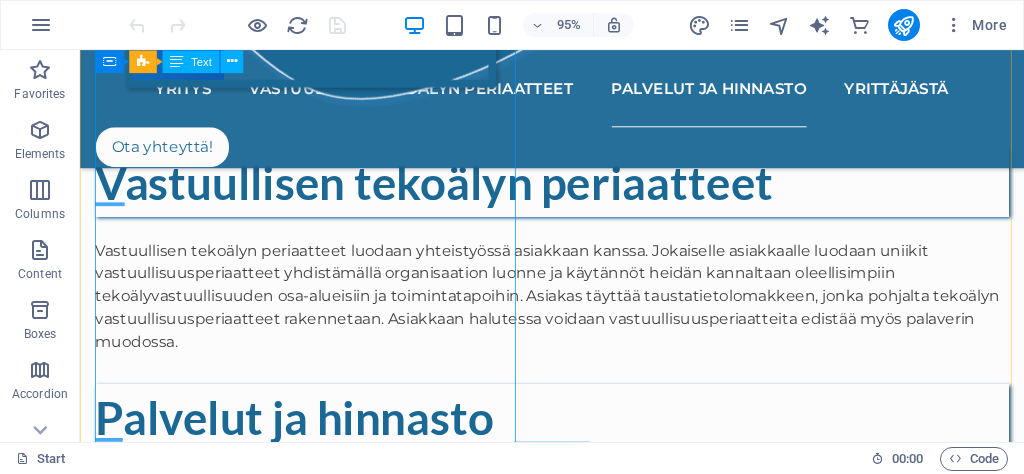 click on "Vastuullisen tekoälyn periaatteiden hinta määritellään tapauskohtaisesti työn laajuuden mukaan. Hintaluokkia on kolme (alk. 169-289 eur). Hinta määräytyy työn laajuuden ja yksityiskohtaisen personoinnin määrän mukaan. Lisäpalveluna vastuullisen tekoälyn periaatteille voidaan luoda asiakkaan toiveita vastaava ulkoasu (alk. 29 eur) esimerkiksi Instagram-julkaisua tai kotisivuja varten.  AIVastuus tarjoaa tekoälyvastuullisuuden konsultaatiopalveluita yrityksessä hyödynnettävän tekoälyn riskien ja niiden vastuullisuustoimenpiteiden tunnistamiseksi. Näistä tiedoista luodaan yritykselle selkeä yhteenveto, joka tarjoaa jokaiselle tekoälyä hyödyntävälle työntekijälle  Ota yhteyttä alla olevan yhteydenottolomakkeen avulla, niin sovitaan tekoälyvastuullisuuden edistämisestä haluamallanne tavalla!" at bounding box center [577, 629] 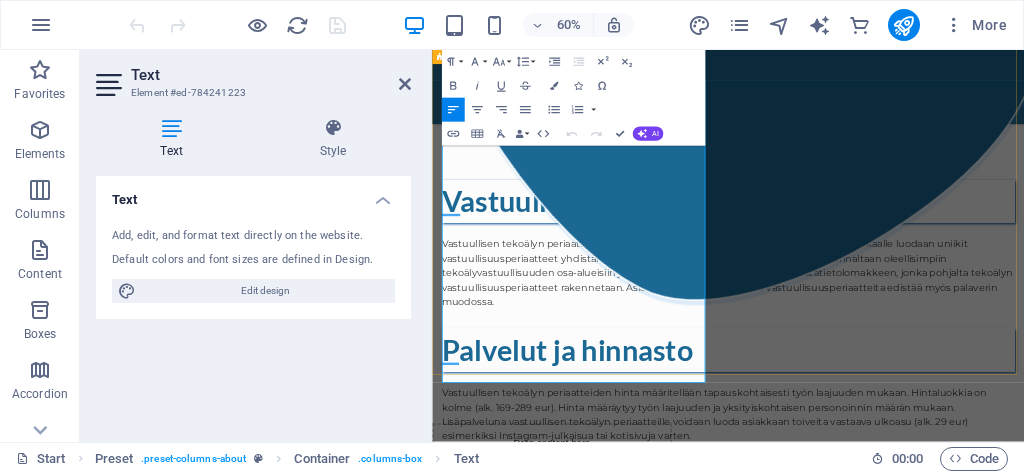 scroll, scrollTop: 2023, scrollLeft: 0, axis: vertical 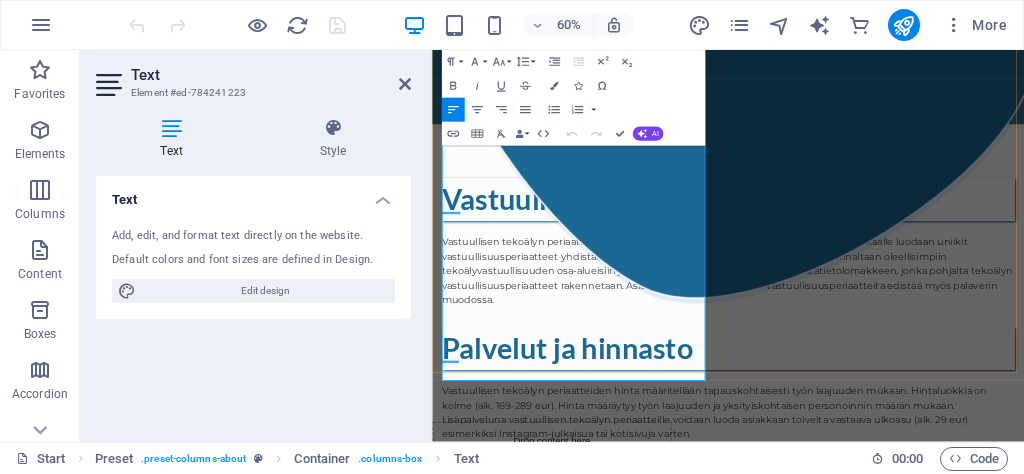 click at bounding box center [925, 811] 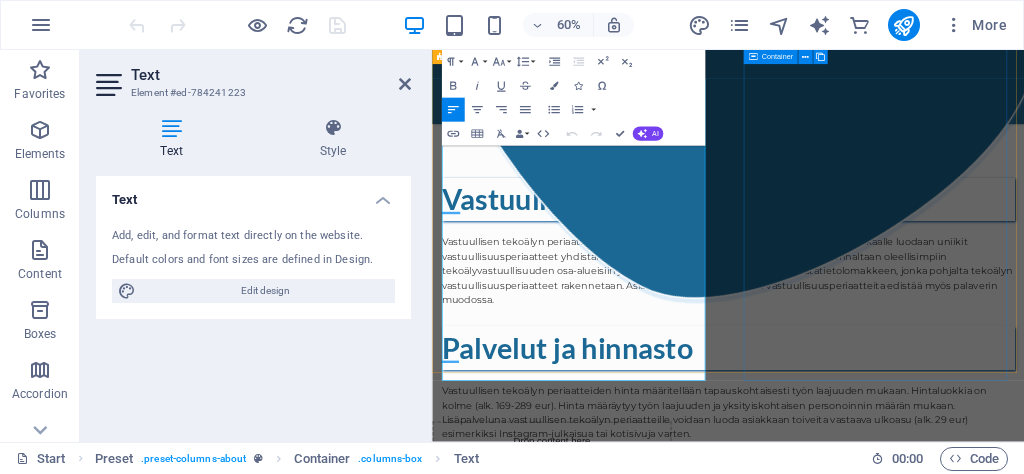 type 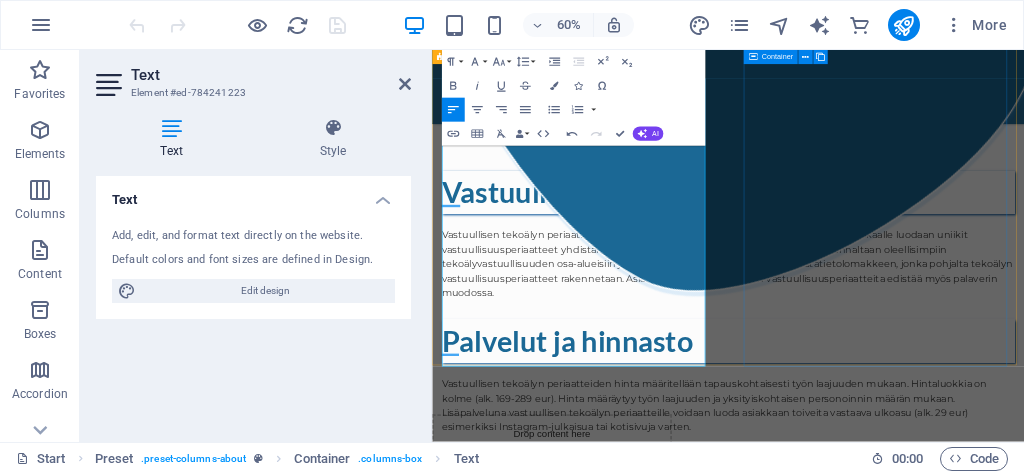 scroll, scrollTop: 2023, scrollLeft: 0, axis: vertical 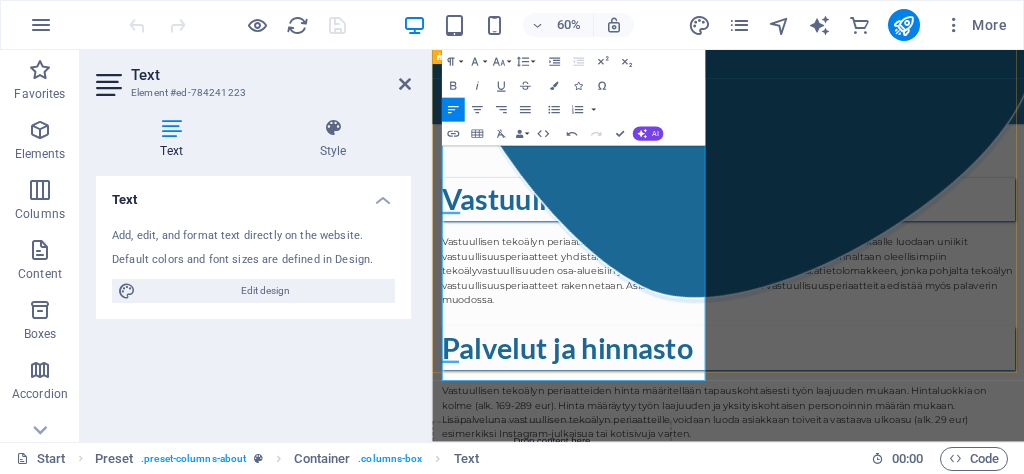 drag, startPoint x: 772, startPoint y: 422, endPoint x: 711, endPoint y: 421, distance: 61.008198 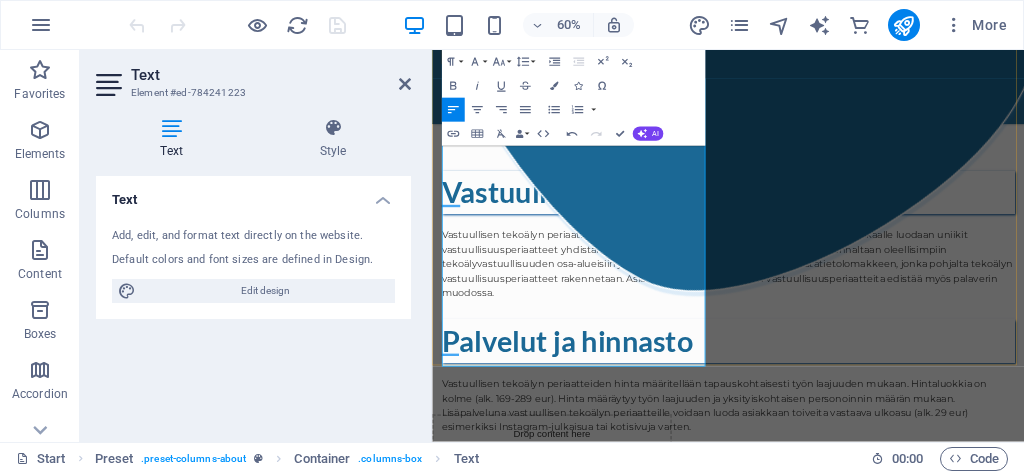 scroll, scrollTop: 2023, scrollLeft: 0, axis: vertical 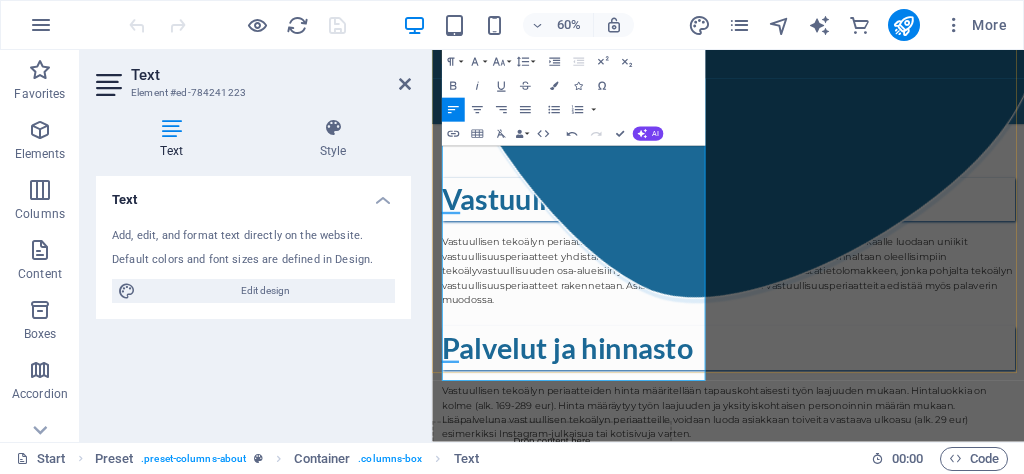 drag, startPoint x: 754, startPoint y: 472, endPoint x: 528, endPoint y: 463, distance: 226.17914 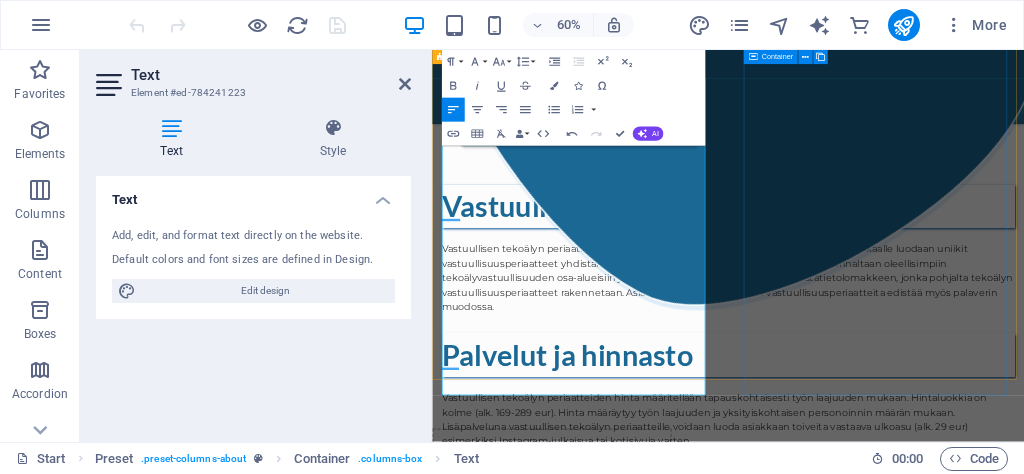 click on ".cls-1{fill:#1a171b;stroke:#fff;stroke-miterlimit:10;} Element 2" at bounding box center (925, 1280) 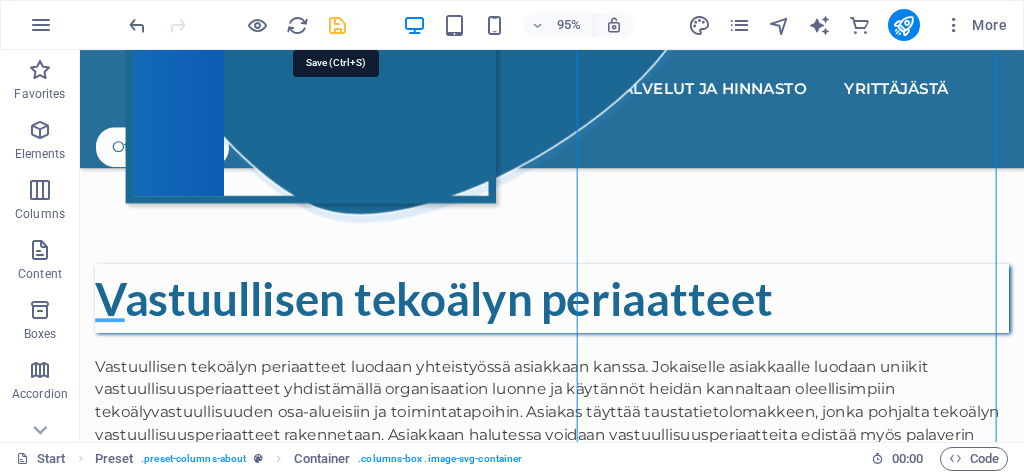 click at bounding box center (337, 25) 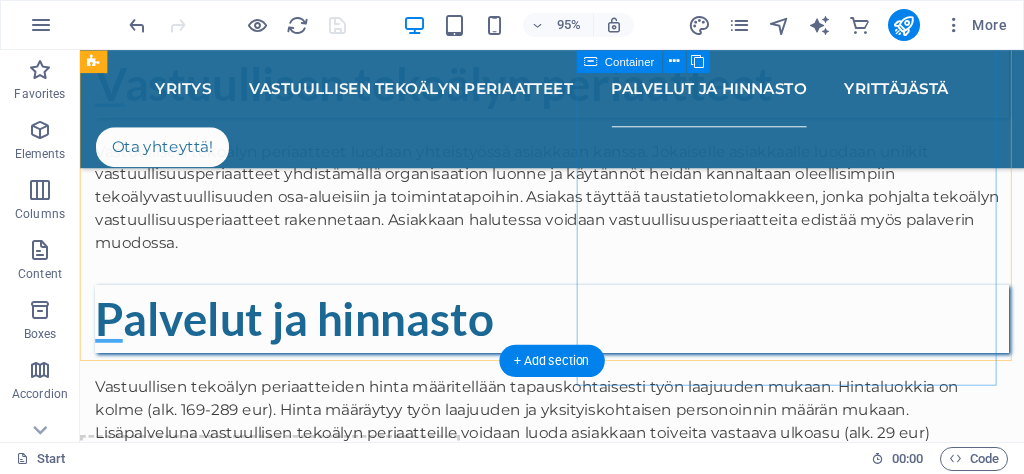 scroll, scrollTop: 2230, scrollLeft: 0, axis: vertical 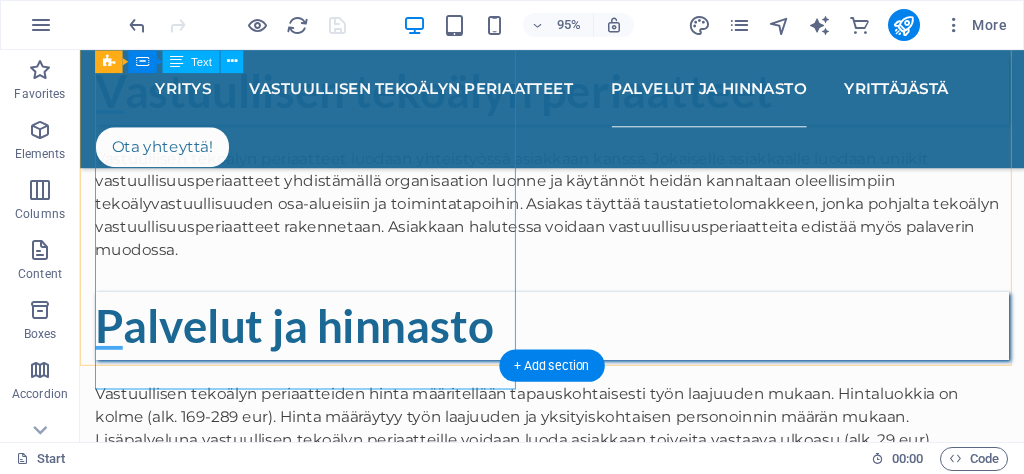 click on "Vastuullisen tekoälyn periaatteiden hinta määritellään tapauskohtaisesti työn laajuuden mukaan. Hintaluokkia on kolme (alk. 169-289 eur). Hinta määräytyy työn laajuuden ja yksityiskohtaisen personoinnin määrän mukaan. Lisäpalveluna vastuullisen tekoälyn periaatteille voidaan luoda asiakkaan toiveita vastaava ulkoasu (alk. 29 eur) esimerkiksi Instagram-julkaisua tai kotisivuja varten.  AIVastuus tarjoaa tekoälyvastuullisuuden konsultaatiopalveluita yrityksessä hyödynnettävän tekoälyn riskien ja niiden vastuullisuustoimenpiteiden tunnistamiseksi. Näistä tiedoista voidaan myös luoda yritykselle selkeä yhteenveto, jonka avulla työntekijät pystytään tehokkaasti kouluttamaan tekoälyn vastuulliseen ja turvalliseen käyttöön. Ota yhteyttä alla olevan yhteydenottolomakkeen avulla, niin sovitaan tekoälyvastuullisuuden edistämisestä haluamallanne tavalla!" at bounding box center (577, 532) 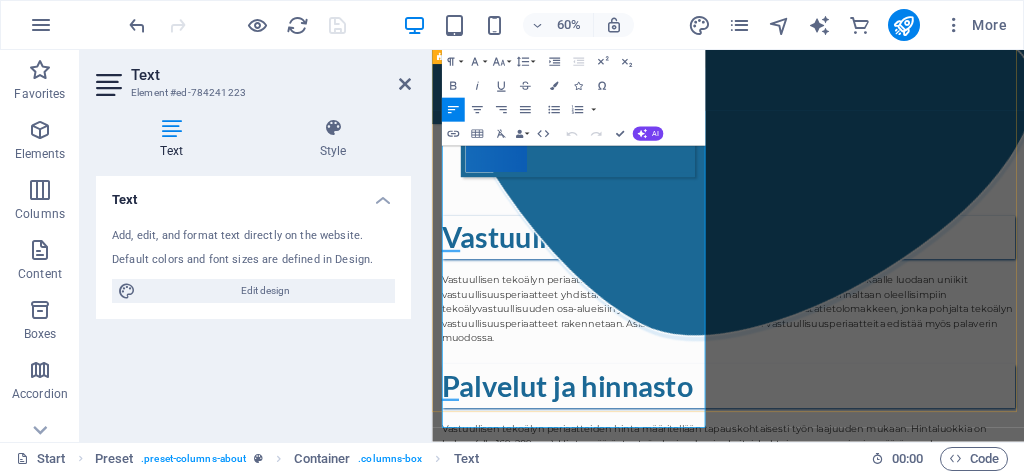 scroll, scrollTop: 1973, scrollLeft: 0, axis: vertical 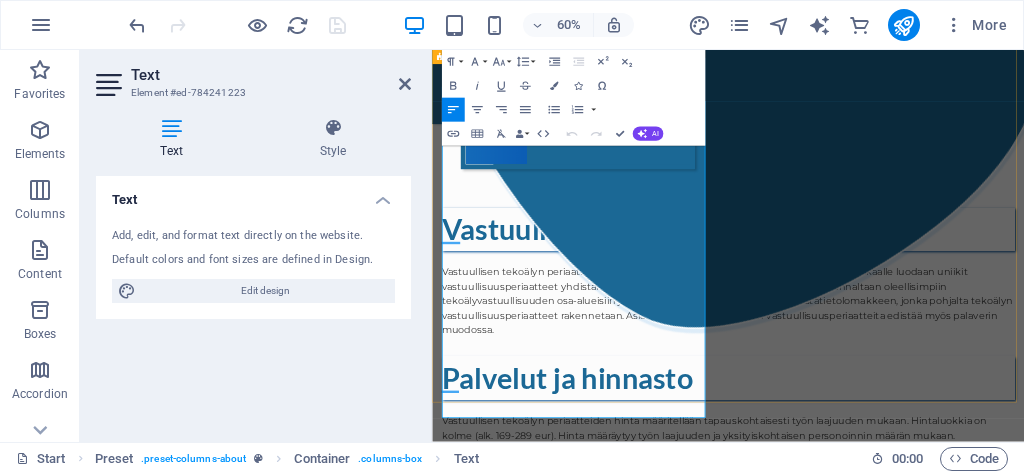 click on "Ota yhteyttä alla olevan yhteydenottolomakkeen avulla, niin sovitaan tekoälyvastuullisuuden edistämisestä haluamallanne tavalla!" at bounding box center (925, 897) 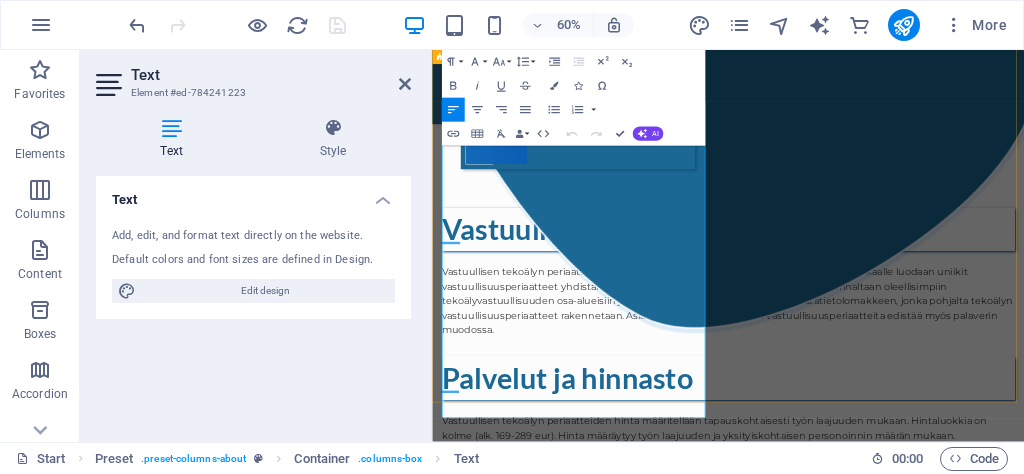 type 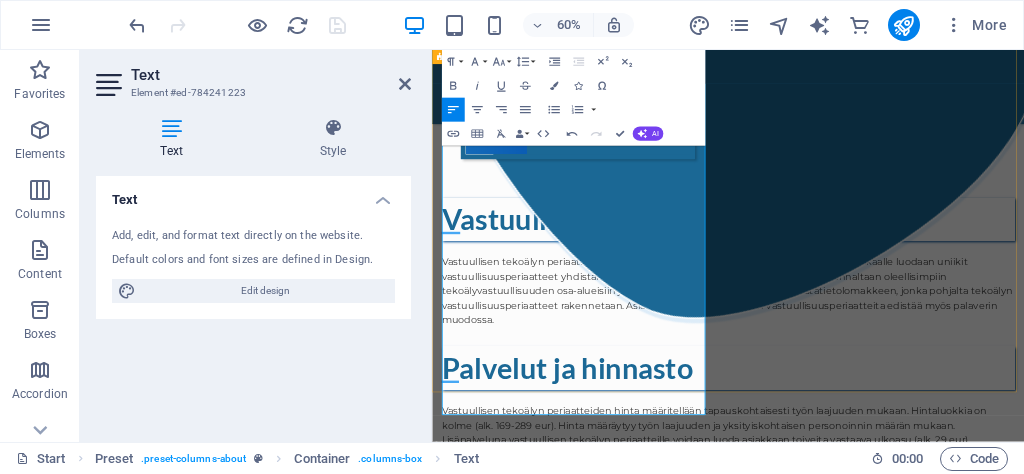 scroll, scrollTop: 1998, scrollLeft: 0, axis: vertical 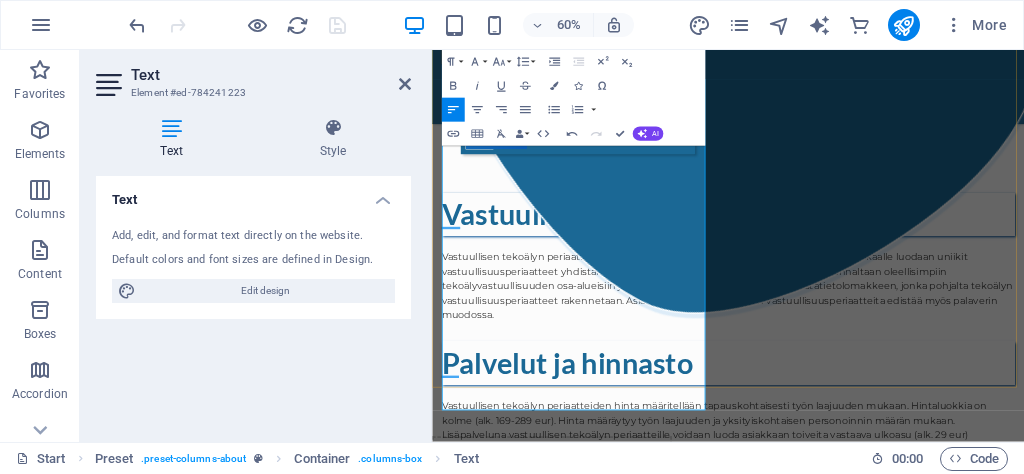click on "Ota yhteyttä sivuston alaosasta löytyvän yhteydenottolomakkeen avulla, niin sovitaan tekoälyvastuullisuuden edistämisestä haluamallanne tavalla!" at bounding box center (925, 872) 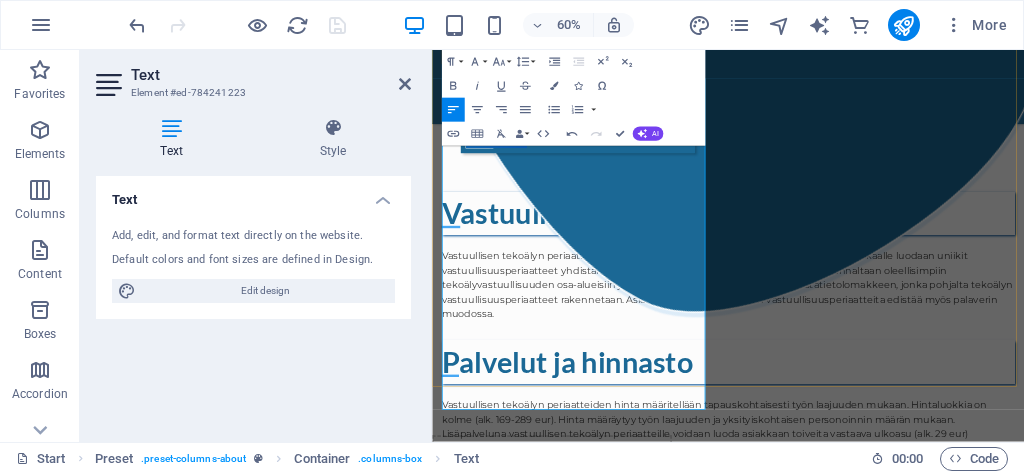 scroll, scrollTop: 1988, scrollLeft: 0, axis: vertical 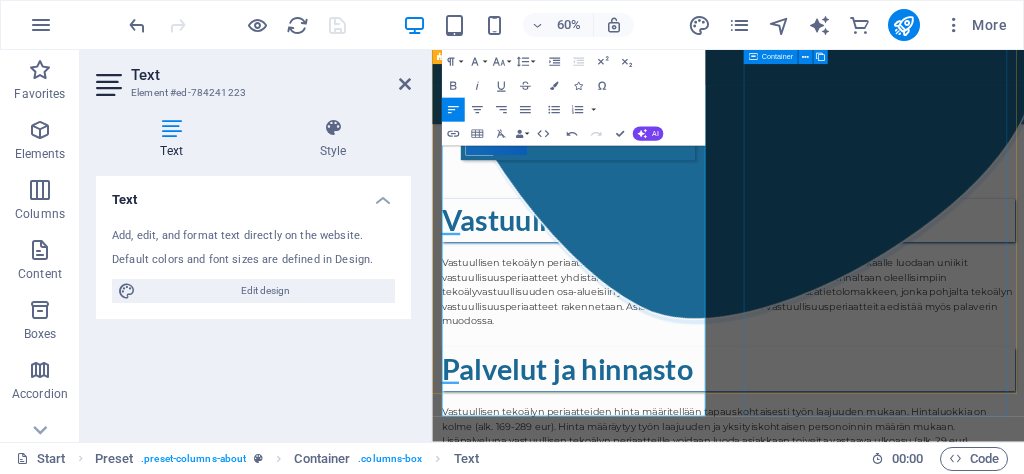 click on ".cls-1{fill:#1a171b;stroke:#fff;stroke-miterlimit:10;} Element 2" at bounding box center [925, 1303] 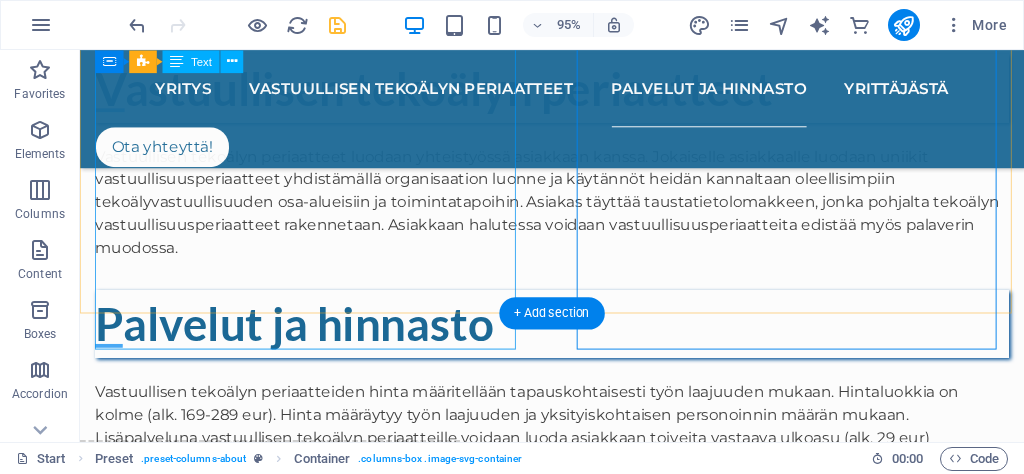 scroll, scrollTop: 2198, scrollLeft: 0, axis: vertical 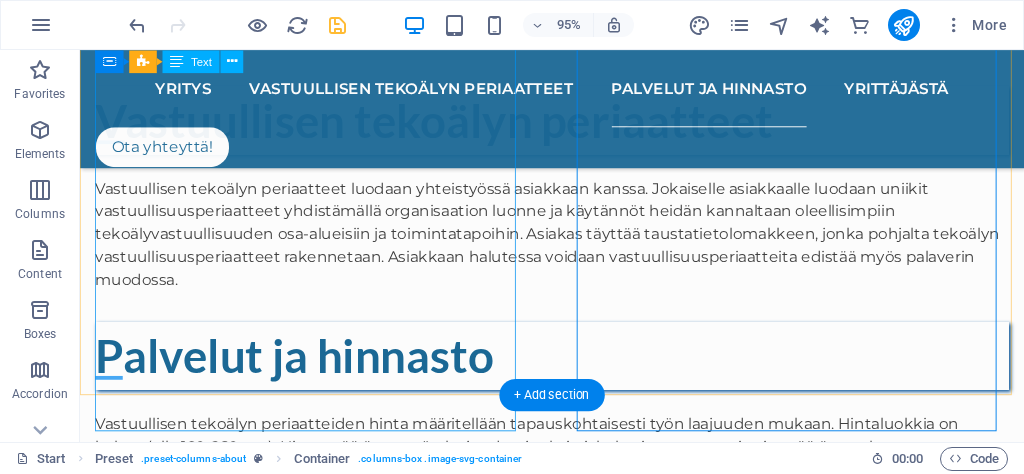 click on "Vastuullisen tekoälyn periaatteiden hinta määritellään tapauskohtaisesti työn laajuuden mukaan. Hintaluokkia on kolme (alk. 169-289 eur). Hinta määräytyy työn laajuuden ja yksityiskohtaisen personoinnin määrän mukaan. Lisäpalveluna vastuullisen tekoälyn periaatteille voidaan luoda asiakkaan toiveita vastaava ulkoasu (alk. 29 eur) esimerkiksi Instagram-julkaisua tai kotisivuja varten.  AIVastuus tarjoaa tekoälyvastuullisuuden konsultaatiopalveluita yrityksessä hyödynnettävän tekoälyn riskien ja niiden vastuullisuustoimenpiteiden tunnistamiseksi. Näistä tiedoista voidaan myös luoda yritykselle selkeä yhteenveto, jonka avulla työntekijät pystytään tehokkaasti kouluttamaan tekoälyn vastuulliseen ja turvalliseen käyttöön. Ota yhteyttä sivuston alaosasta löytyvän yhteydenottolomakkeen avulla, niin sovitaan tekoälyvastuullisuuden edistämisestä haluamallanne tavalla!" at bounding box center (577, 564) 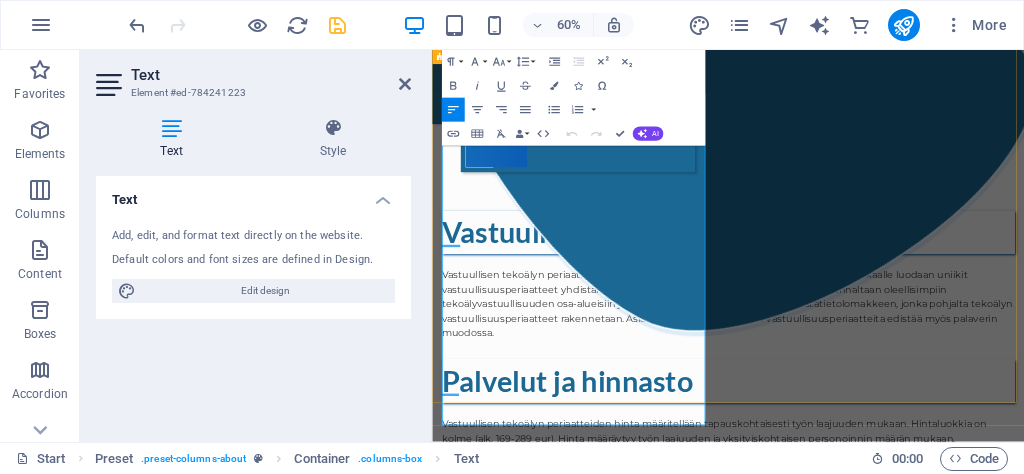 scroll, scrollTop: 1967, scrollLeft: 0, axis: vertical 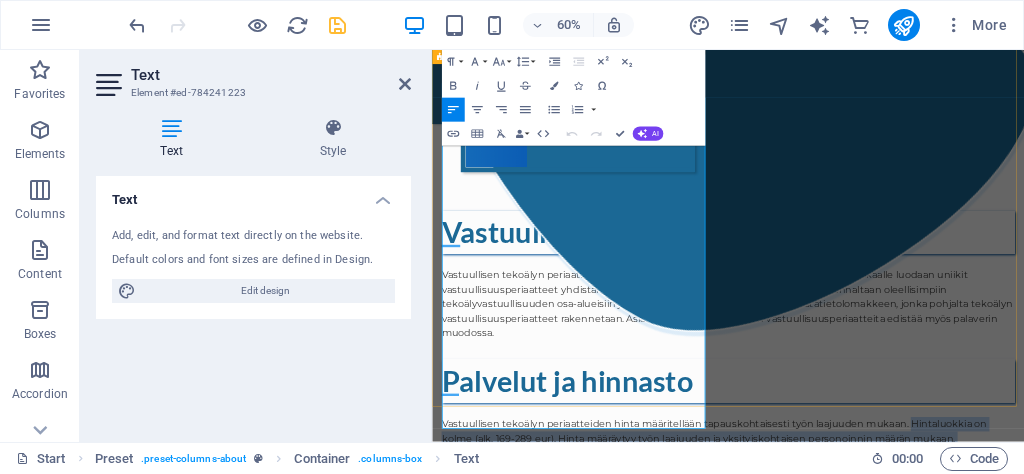 drag, startPoint x: 545, startPoint y: 631, endPoint x: 450, endPoint y: 209, distance: 432.56097 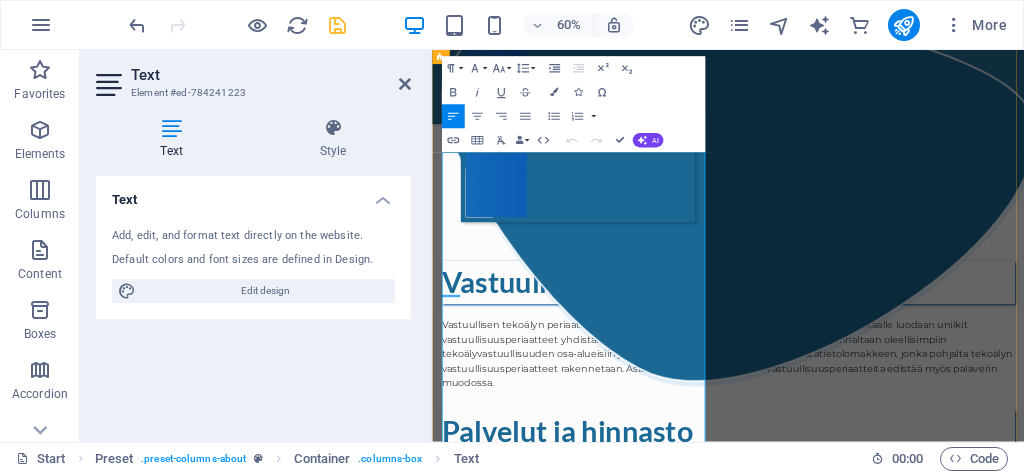 scroll, scrollTop: 1876, scrollLeft: 0, axis: vertical 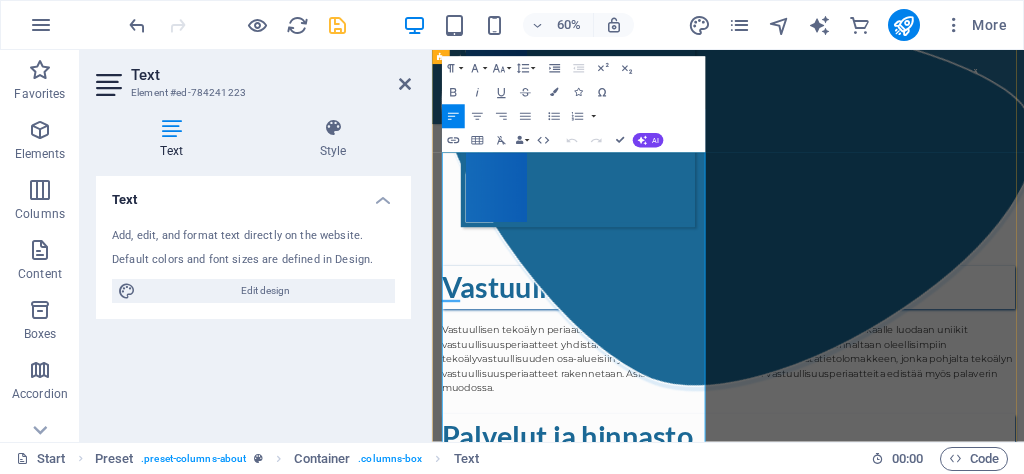 click on "Vastuullisen tekoälyn periaatteiden hinta määritellään tapauskohtaisesti työn laajuuden mukaan. Hintaluokkia on kolme (alk. 169-289 eur). Hinta määräytyy työn laajuuden ja yksityiskohtaisen personoinnin määrän mukaan. Lisäpalveluna vastuullisen tekoälyn periaatteille voidaan luoda asiakkaan toiveita vastaava ulkoasu (alk. 29 eur) esimerkiksi Instagram-julkaisua tai kotisivuja varten." at bounding box center [925, 802] 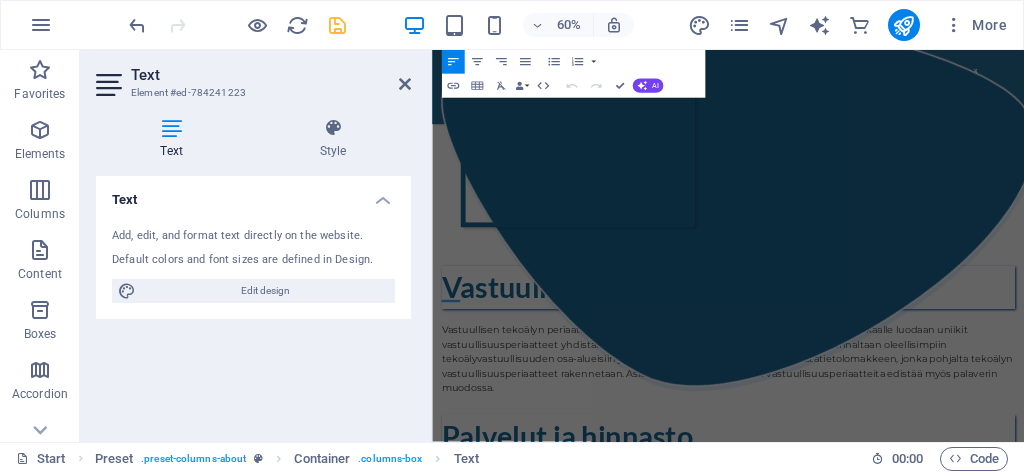 scroll, scrollTop: 3310, scrollLeft: 0, axis: vertical 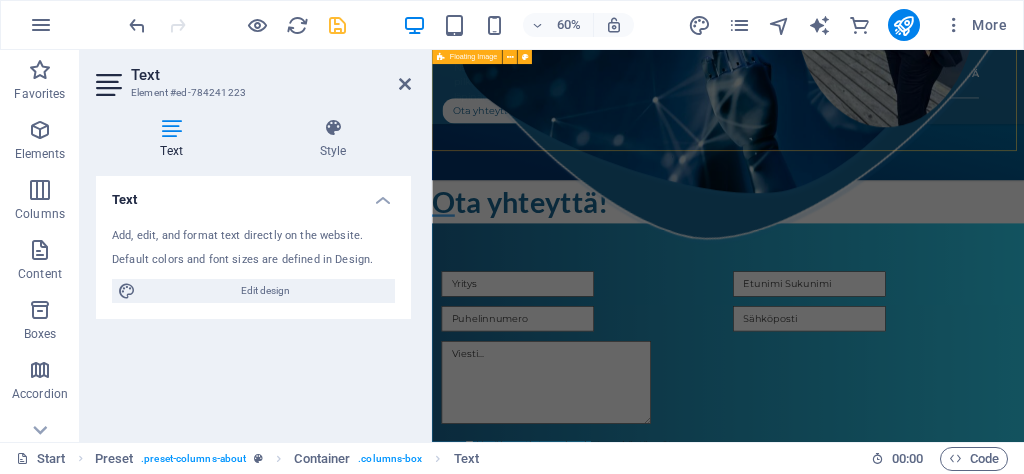 drag, startPoint x: 453, startPoint y: 253, endPoint x: 790, endPoint y: 283, distance: 338.33267 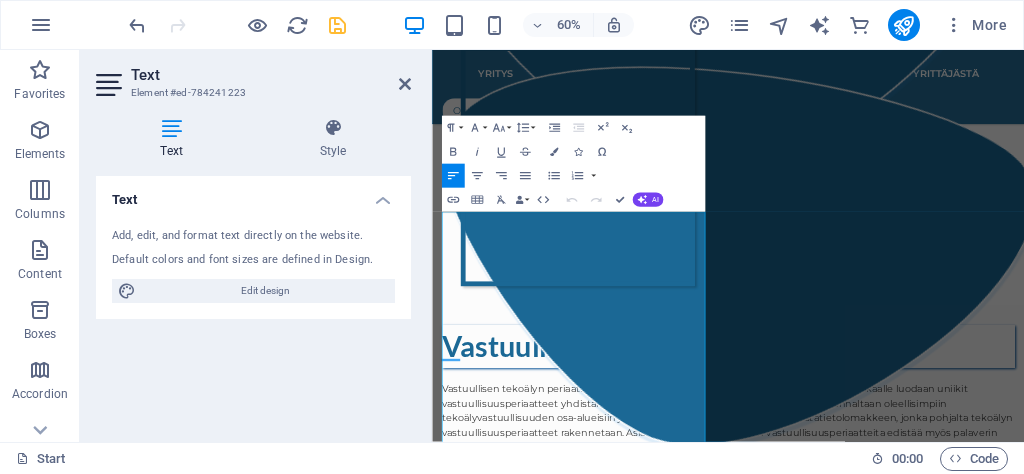 scroll, scrollTop: 1790, scrollLeft: 0, axis: vertical 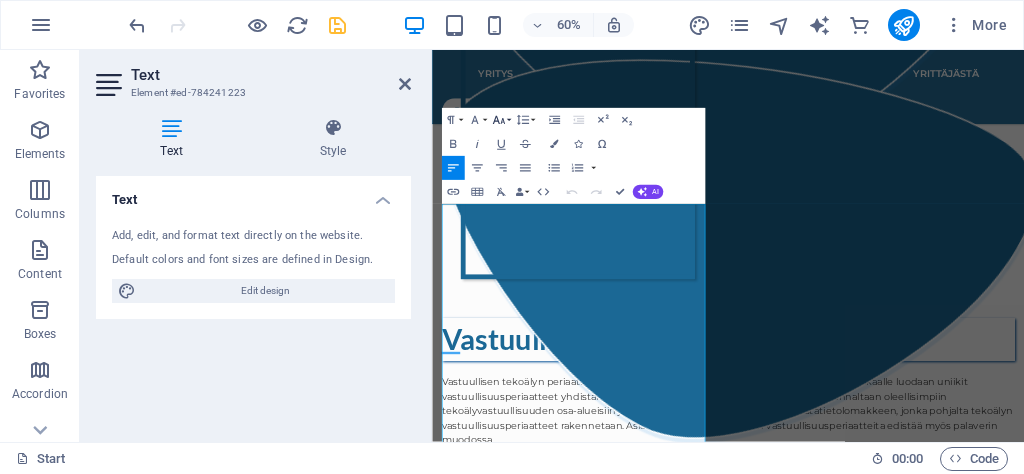 click 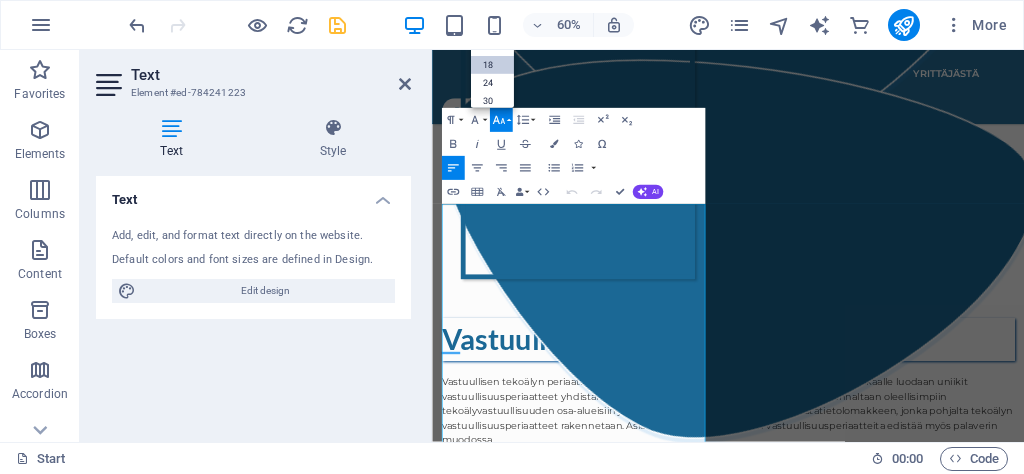 click on "18" at bounding box center [491, 65] 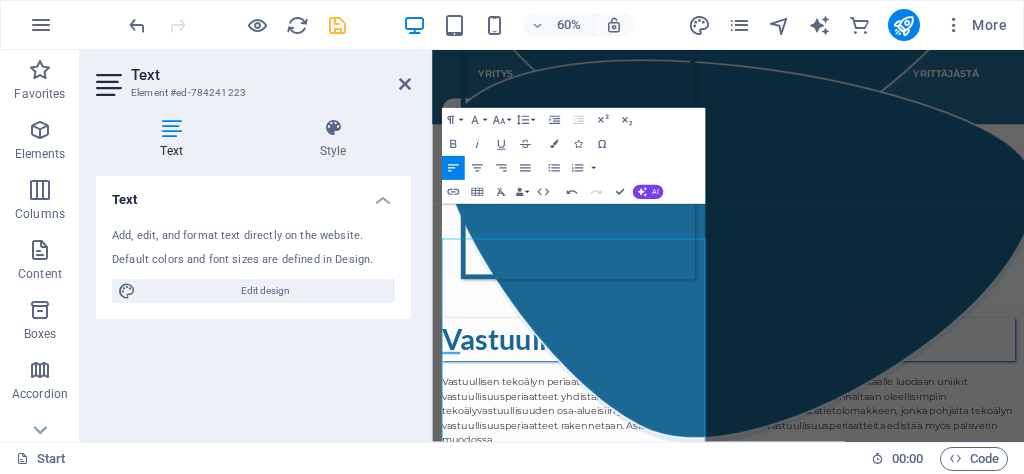 scroll, scrollTop: 1732, scrollLeft: 0, axis: vertical 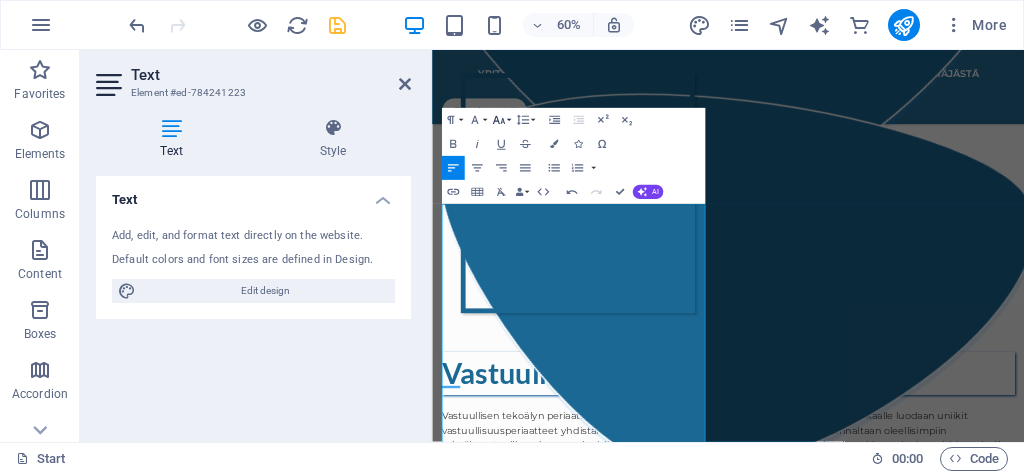 click 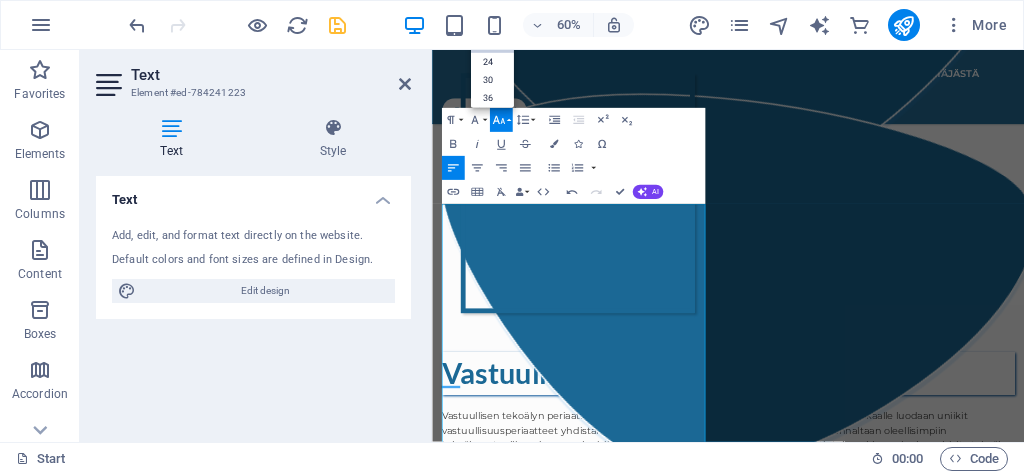 scroll, scrollTop: 0, scrollLeft: 0, axis: both 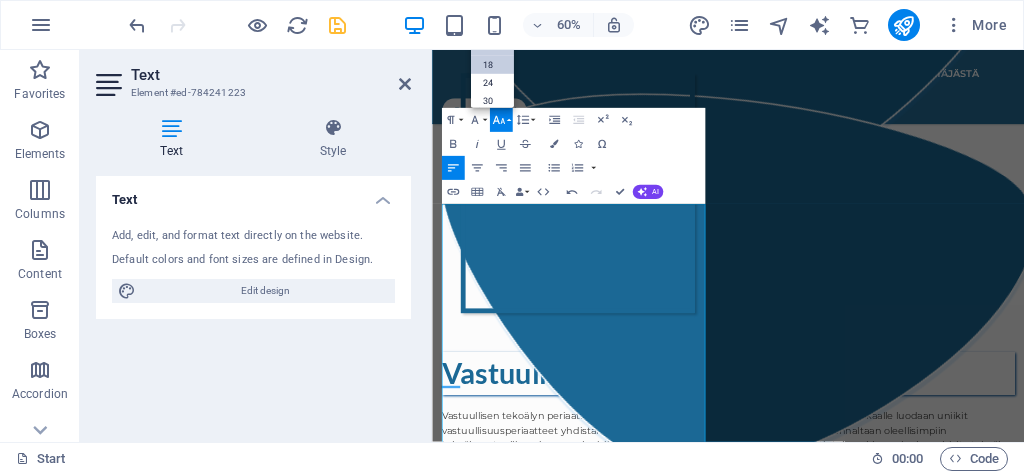click on "14" at bounding box center [491, 47] 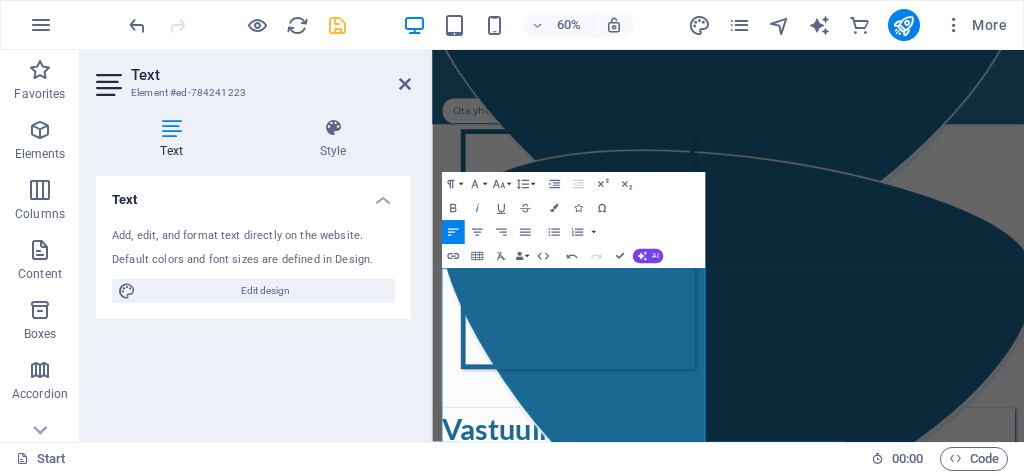scroll, scrollTop: 1632, scrollLeft: 0, axis: vertical 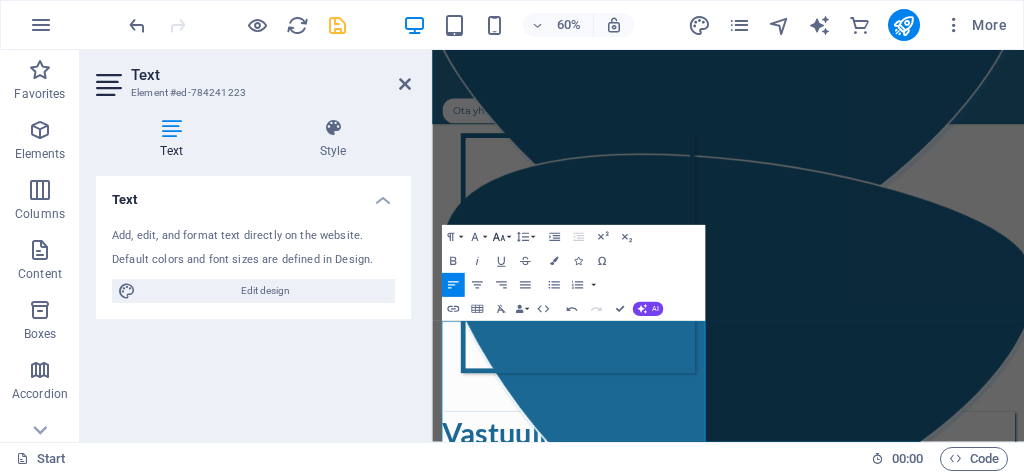 click 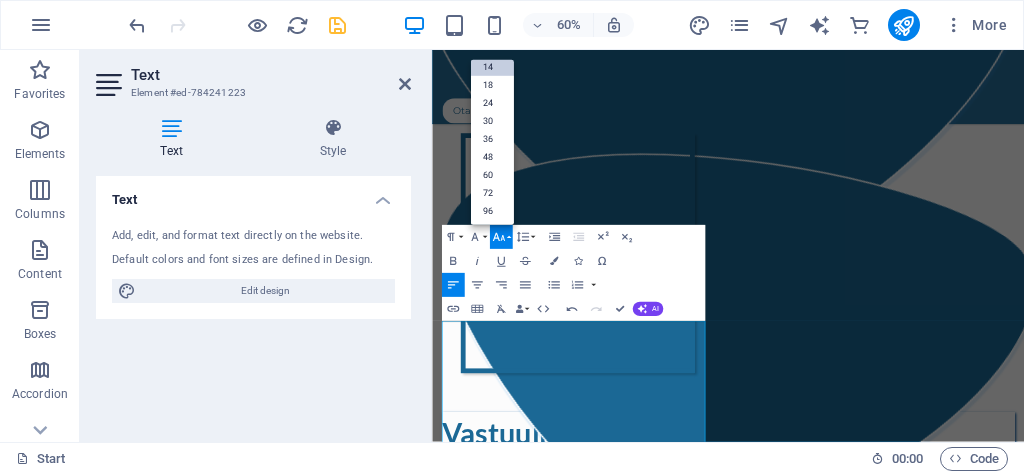 scroll, scrollTop: 161, scrollLeft: 0, axis: vertical 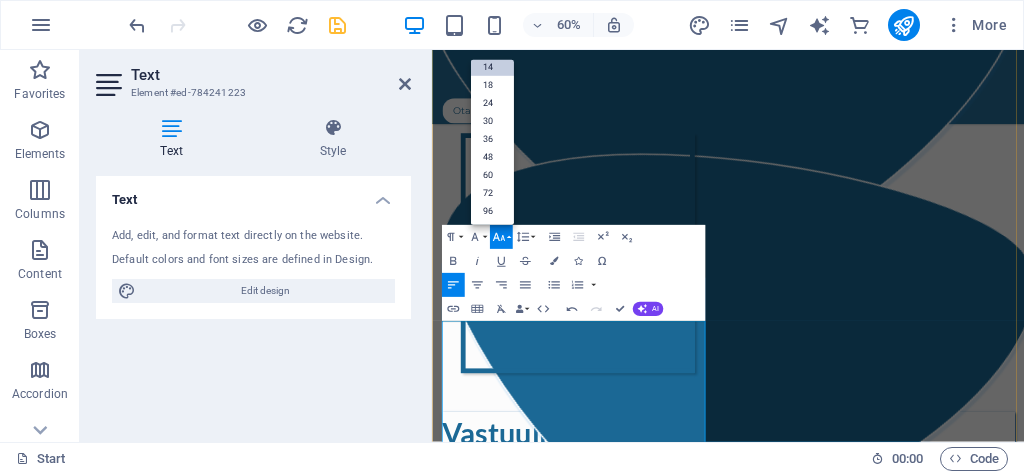 click on "astuullisen tekoälyn periaatteiden hinta määritellään tapauskohtaisesti työn laajuuden mukaan. Hintaluokkia on kolme (alk. 169-289 eur). Hinta määräytyy työn laajuuden ja yksityiskohtaisen personoinnin määrän mukaan. Lisäpalveluna vastuullisen tekoälyn periaatteille voidaan luoda asiakkaan toiveita vastaava ulkoasu (alk. 29 eur) esimerkiksi Instagram-julkaisua tai kotisivuja varten." at bounding box center (924, 1034) 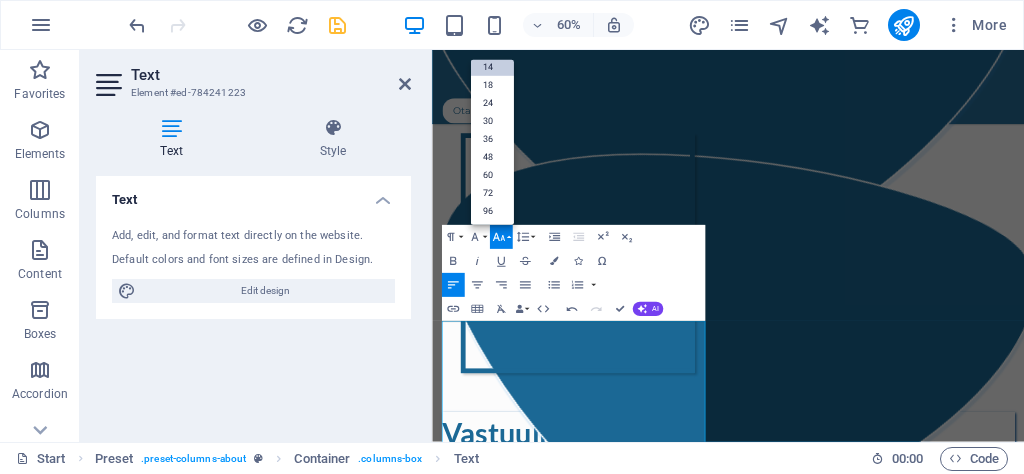 drag, startPoint x: 465, startPoint y: 532, endPoint x: 424, endPoint y: 530, distance: 41.04875 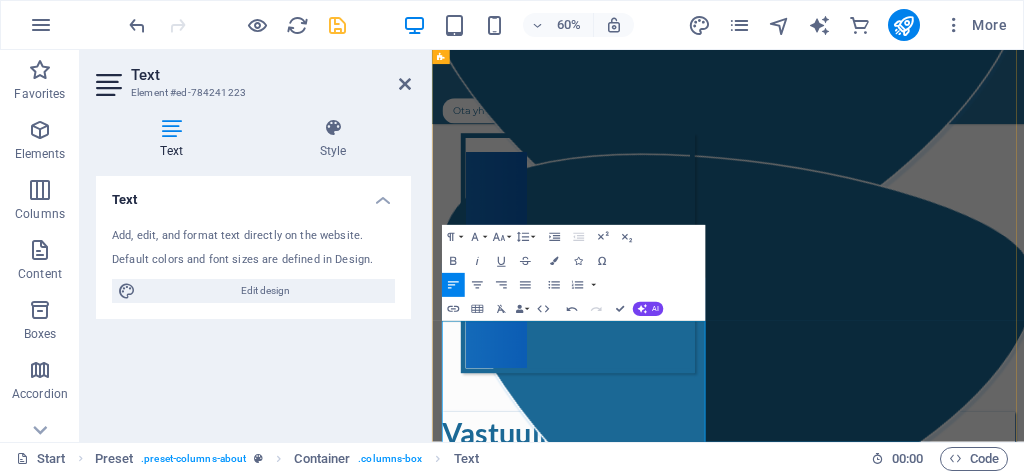 click on "Vastuullisen tekoälyn periaatteiden hinta määritellään tapauskohtaisesti työn laajuuden mukaan. Hintaluokkia on kolme (alk. 169-289 eur). Hinta määräytyy työn laajuuden ja yksityiskohtaisen personoinnin määrän mukaan. Lisäpalveluna vastuullisen tekoälyn periaatteille voidaan luoda asiakkaan toiveita vastaava ulkoasu (alk. 29 eur) esimerkiksi Instagram-julkaisua tai kotisivuja varten." at bounding box center [925, 1034] 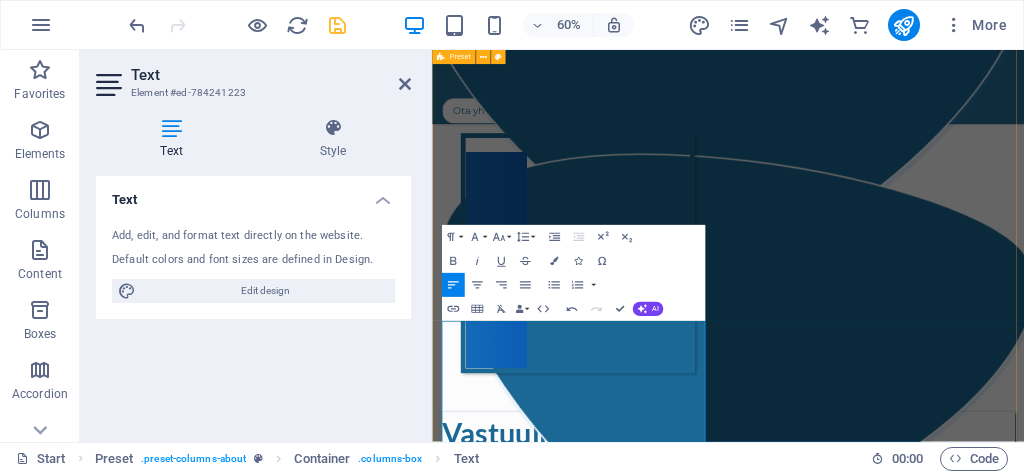 click on "Yritys AIVastuus on tekoälyvastuullisuuteen keskittyvä yritys, jonka missiona on edistää tekoälyvastuullisuuttaan. AIVastuus tarjoaa niin pienyrittäjille kuin suuremmillekin organisaatioille mahdollisuuden edistää tekoälyvastuullisuuttaan helposti, tekoälytoimiensa läpinäkyvyyttä parantamalla. Personoitujen vastuullisen tekoälyn periaatteiden avulla jokainen yritys voi olla osana vaikuttamassa avoimen tekoälyilmapiirin luomiseen olemalla avoin siitä, kuinka tekoälyä hyödynnetään organisaation toiminnassa ja mitä toimenpiteitä sen käyttöön kohdistuu vastuullisuuden edistämiseksi.
.cls-1{fill:#1a171b;stroke:#fff;stroke-miterlimit:10;} Element 2
.cls-1{fill:#1a171b;stroke:#fff;stroke-miterlimit:10;} Element 2
Yrityksen omat vastuullisen tekoälyn periaatteet Yrityksen omat vastuullisen tekoälyn periaatteet Yrityksen omat vastuullisen tekoälyn periaatteet Yrityksen omat vastuullisen tekoälyn periaatteet 1 2 3 4 5 Palvelut ja hinnasto" at bounding box center [925, 166] 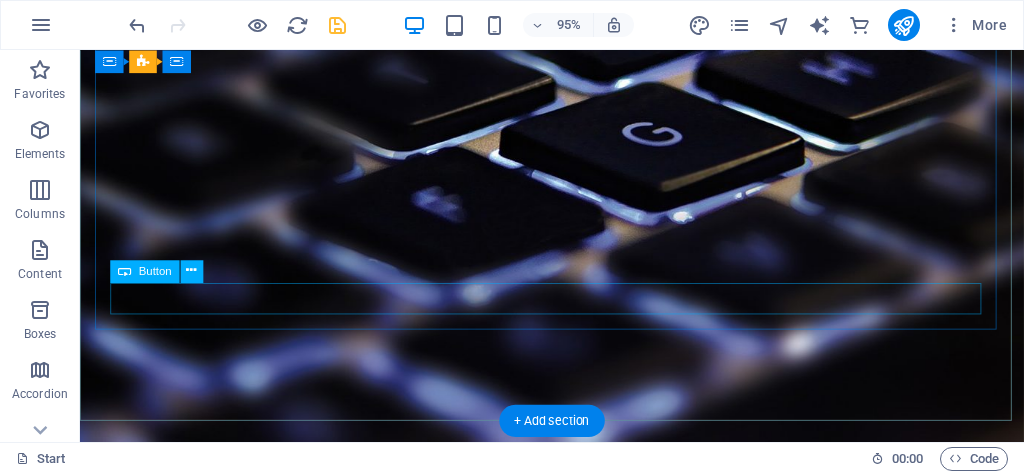 scroll, scrollTop: 4541, scrollLeft: 0, axis: vertical 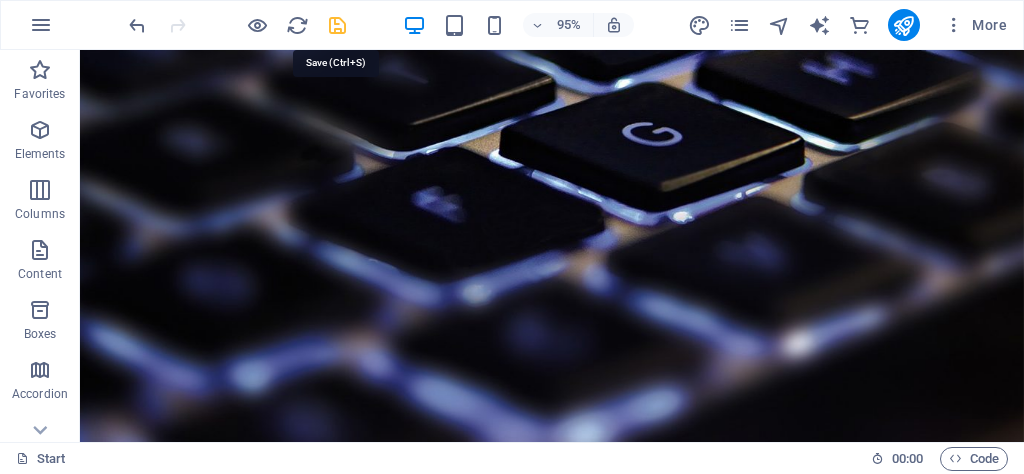 click at bounding box center [337, 25] 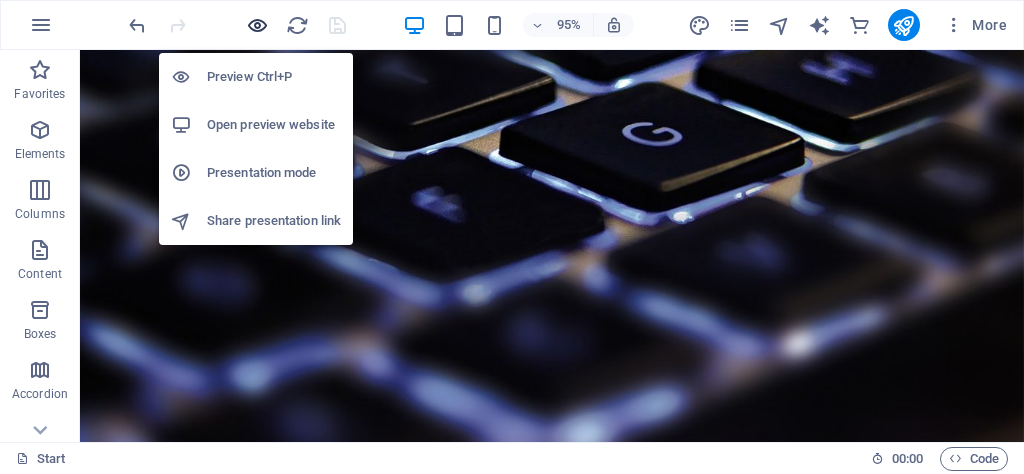 click at bounding box center [257, 25] 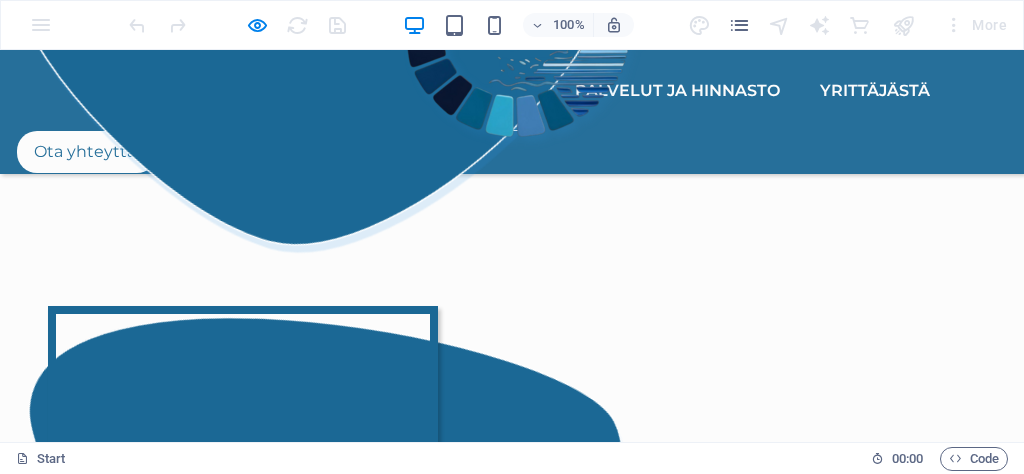 scroll, scrollTop: 1472, scrollLeft: 0, axis: vertical 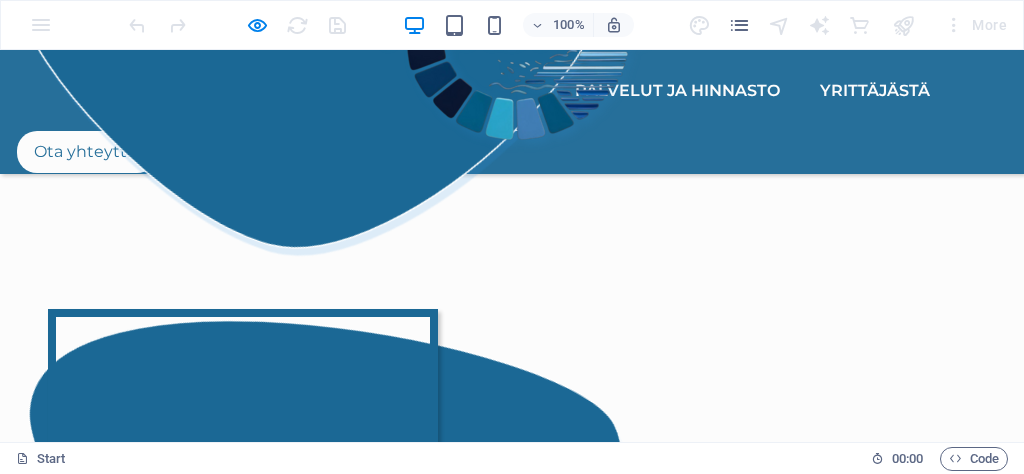 click at bounding box center [56, 11703] 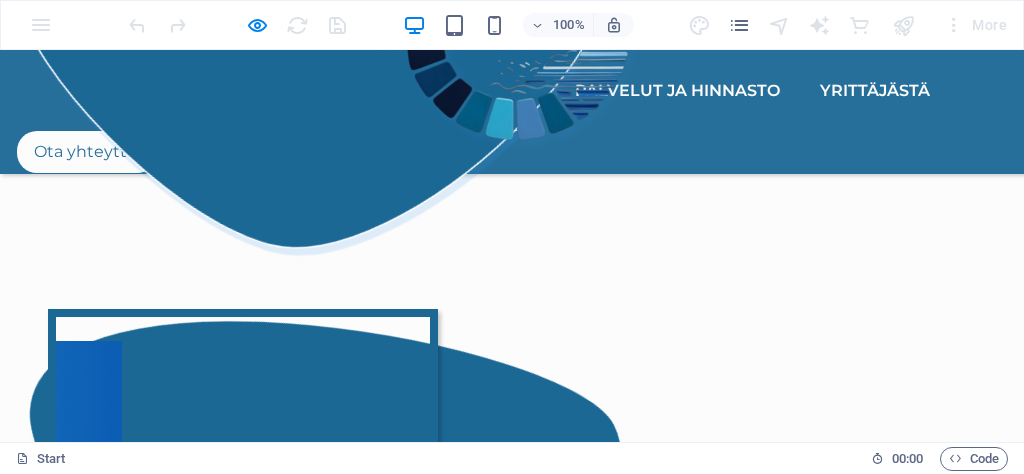 click at bounding box center (56, 11703) 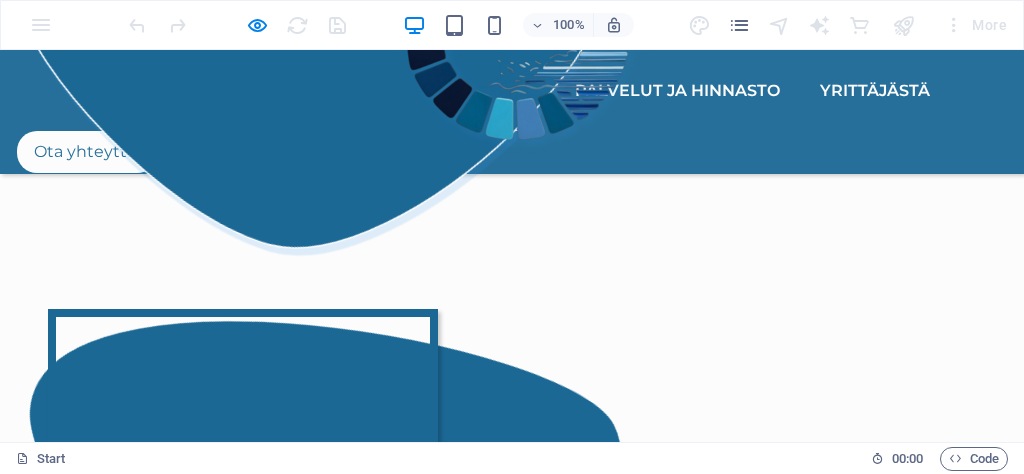 click at bounding box center [56, 11703] 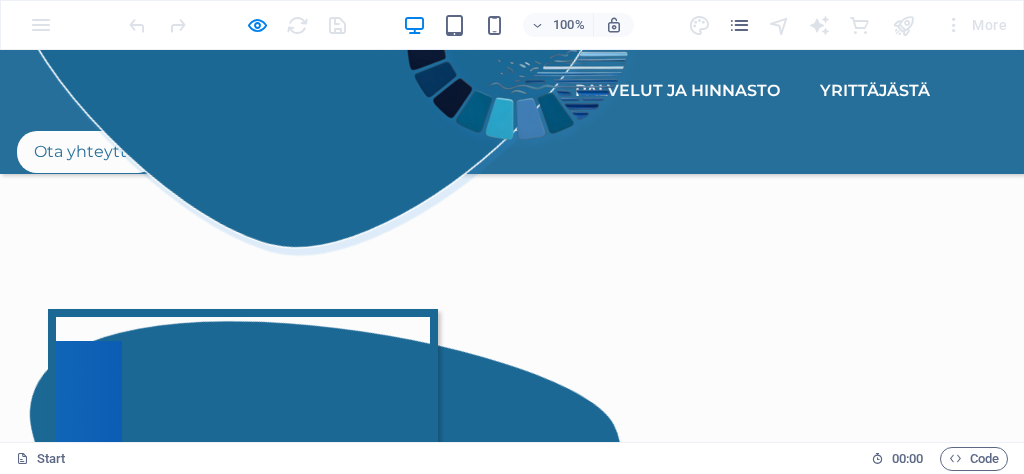 click at bounding box center (56, 11703) 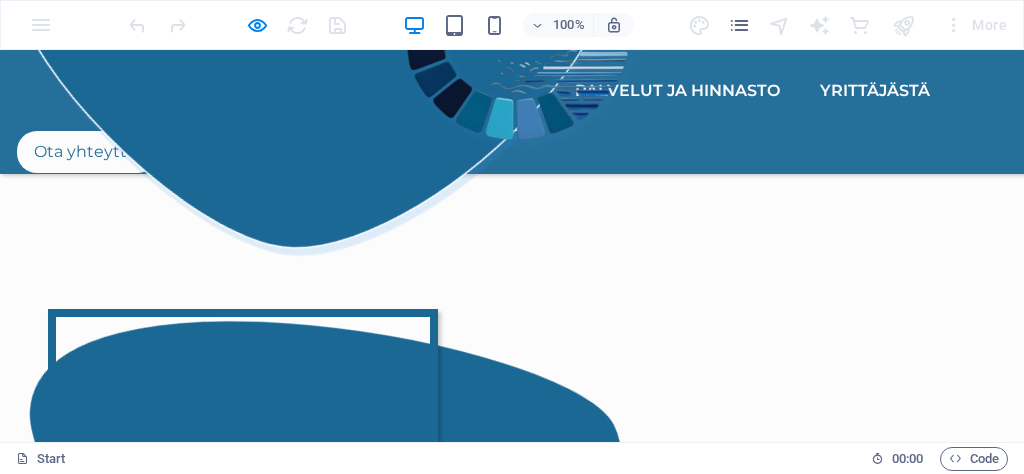 click at bounding box center (56, 11703) 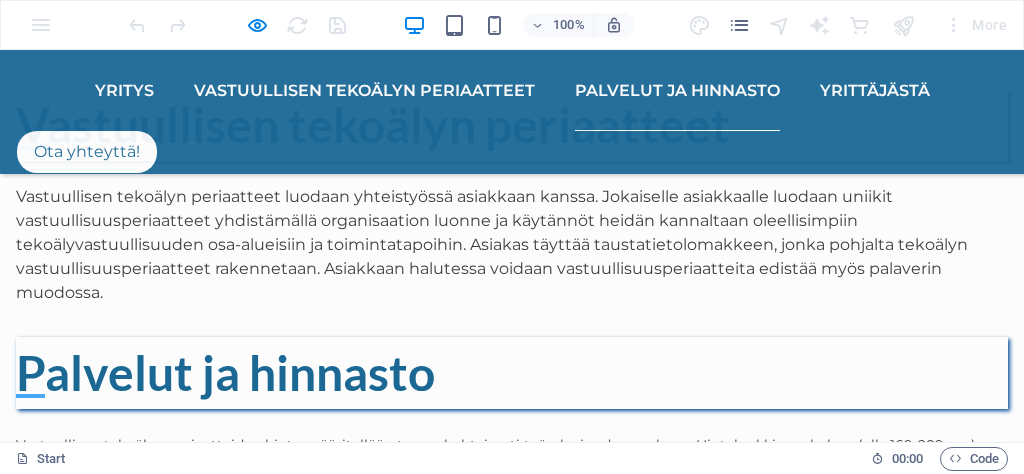 scroll, scrollTop: 2164, scrollLeft: 0, axis: vertical 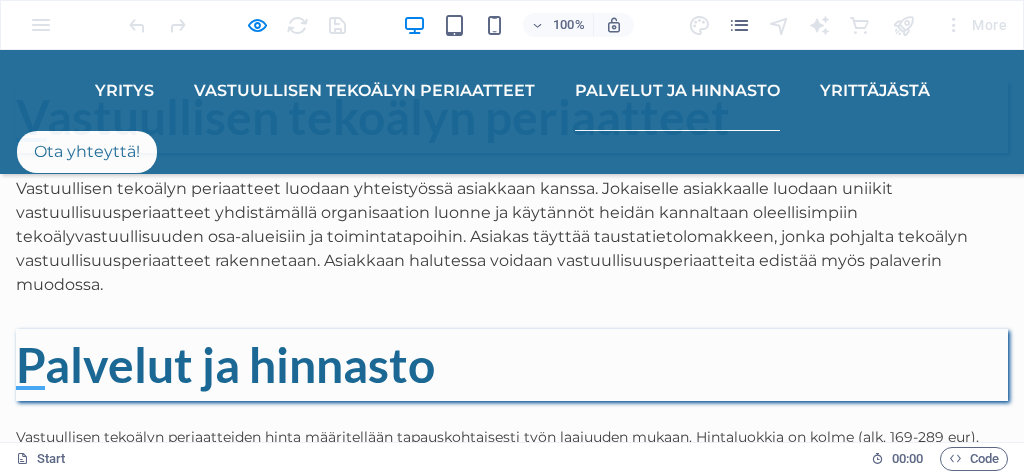 click on "AIVastuus tarjoaa tekoälyvastuullisuuden konsultaatiopalveluita yrityksessä hyödynnettävän tekoälyn riskien ja niiden vastuullisuustoimenpiteiden tunnistamiseksi. Näistä tiedoista voidaan myös luoda yritykselle selkeä yhteenveto, jonka avulla työntekijät pystytään tehokkaasti kouluttamaan tekoälyn vastuulliseen ja turvalliseen käyttöön." at bounding box center [491, 557] 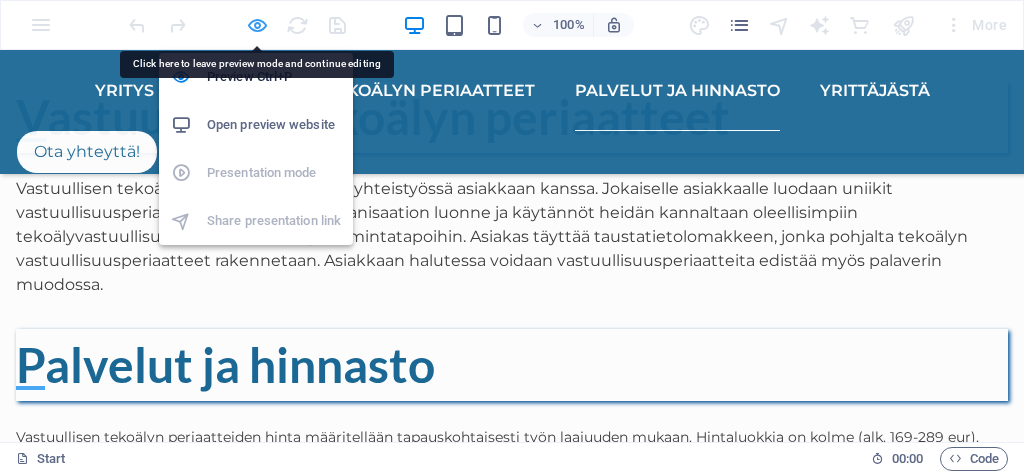 click at bounding box center [257, 25] 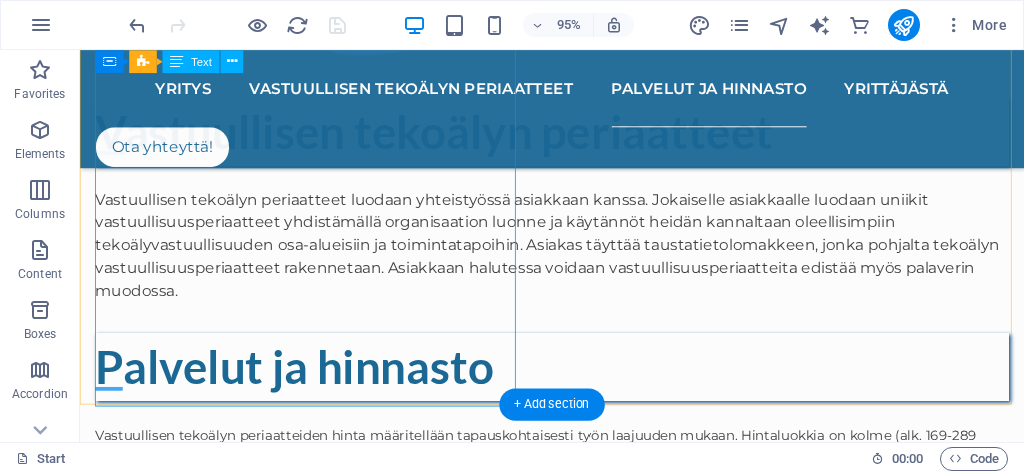 scroll, scrollTop: 2186, scrollLeft: 0, axis: vertical 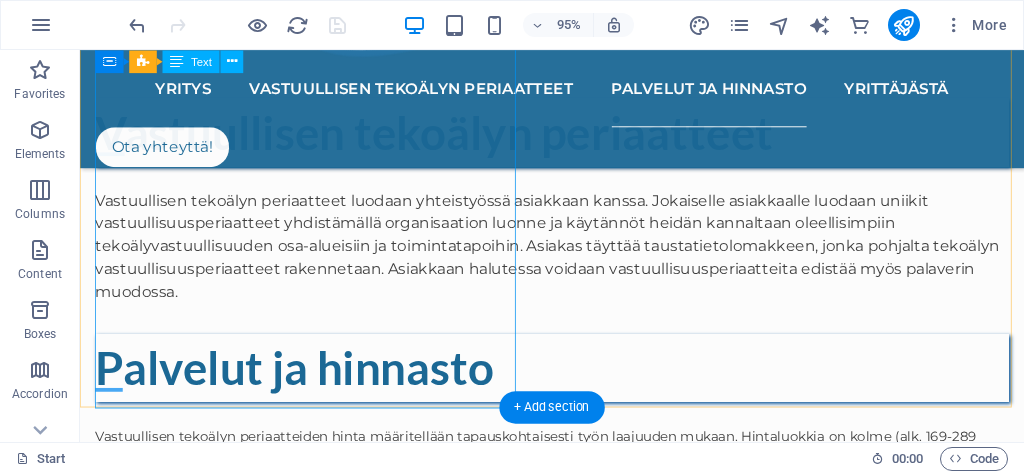 click on "Vastuullisen tekoälyn periaatteiden hinta määritellään tapauskohtaisesti työn laajuuden mukaan. Hintaluokkia on kolme (alk. 169-289 eur). Hinta määräytyy työn laajuuden ja yksityiskohtaisen personoinnin määrän mukaan. Lisäpalveluna vastuullisen tekoälyn periaatteille voidaan luoda asiakkaan toiveita vastaava ulkoasu (alk. 29 eur) esimerkiksi Instagram-julkaisua tai kotisivuja varten.  AIVastuus tarjoaa tekoälyvastuullisuuden konsultaatiopalveluita yrityksessä hyödynnettävän tekoälyn riskien ja niiden vastuullisuustoimenpiteiden tunnistamiseksi. Näistä tiedoista voidaan myös luoda yritykselle selkeä yhteenveto, jonka avulla työntekijät pystytään tehokkaasti kouluttamaan tekoälyn vastuulliseen ja turvalliseen käyttöön. Ota yhteyttä sivuston alaosasta löytyvän yhteydenottolomakkeen avulla, niin sovitaan tekoälyvastuullisuuden edistämisestä haluamallanne tavalla!" at bounding box center (577, 564) 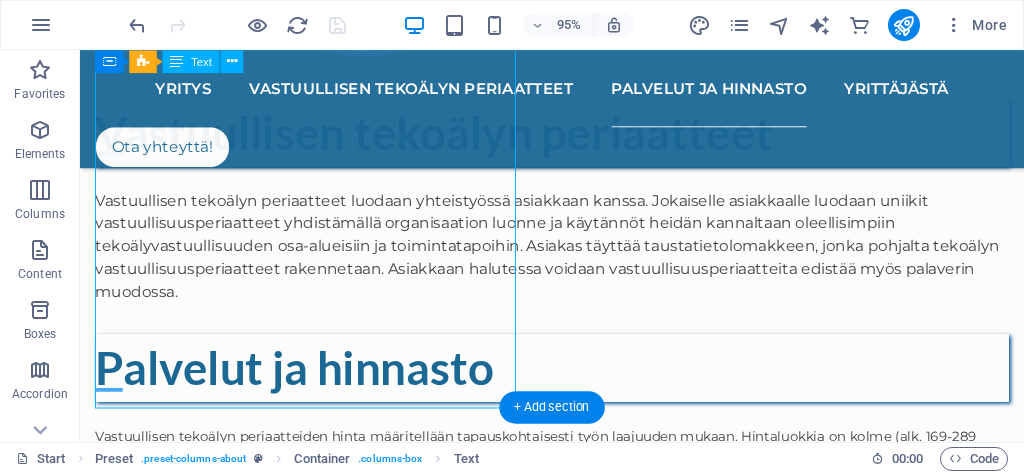click on "Vastuullisen tekoälyn periaatteiden hinta määritellään tapauskohtaisesti työn laajuuden mukaan. Hintaluokkia on kolme (alk. 169-289 eur). Hinta määräytyy työn laajuuden ja yksityiskohtaisen personoinnin määrän mukaan. Lisäpalveluna vastuullisen tekoälyn periaatteille voidaan luoda asiakkaan toiveita vastaava ulkoasu (alk. 29 eur) esimerkiksi Instagram-julkaisua tai kotisivuja varten.  AIVastuus tarjoaa tekoälyvastuullisuuden konsultaatiopalveluita yrityksessä hyödynnettävän tekoälyn riskien ja niiden vastuullisuustoimenpiteiden tunnistamiseksi. Näistä tiedoista voidaan myös luoda yritykselle selkeä yhteenveto, jonka avulla työntekijät pystytään tehokkaasti kouluttamaan tekoälyn vastuulliseen ja turvalliseen käyttöön. Ota yhteyttä sivuston alaosasta löytyvän yhteydenottolomakkeen avulla, niin sovitaan tekoälyvastuullisuuden edistämisestä haluamallanne tavalla!" at bounding box center [577, 564] 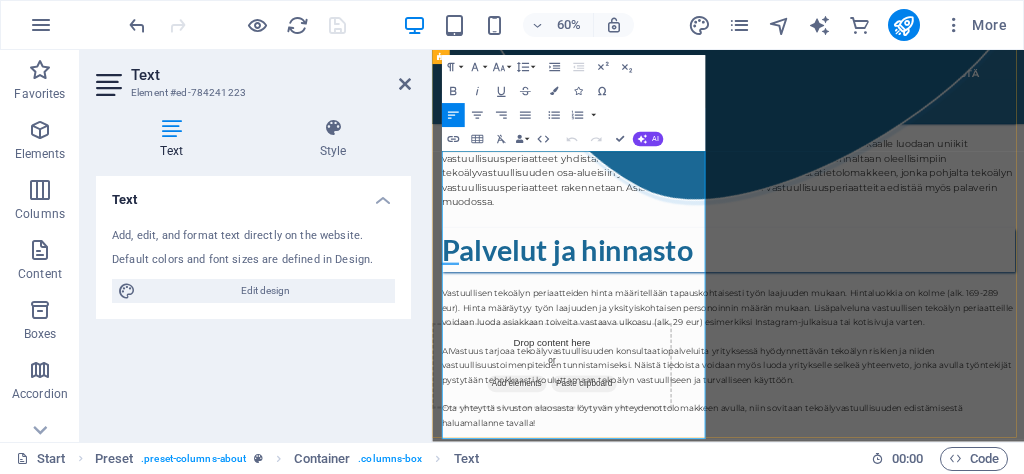 scroll, scrollTop: 1915, scrollLeft: 0, axis: vertical 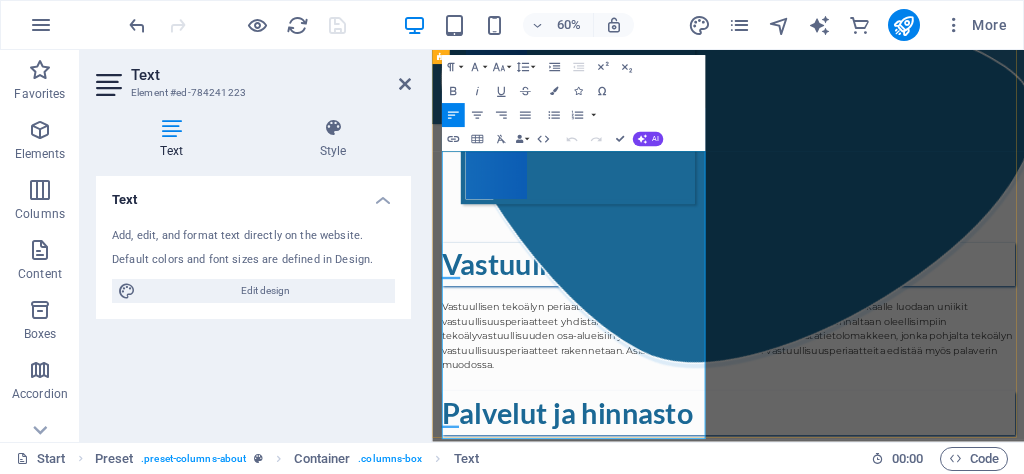 click on "AIVastuus tarjoaa tekoälyvastuullisuuden konsultaatiopalveluita yrityksessä hyödynnettävän tekoälyn riskien ja niiden vastuullisuustoimenpiteiden tunnistamiseksi. Näistä tiedoista voidaan myös luoda yritykselle selkeä yhteenveto, jonka avulla työntekijät pystytään tehokkaasti kouluttamaan tekoälyn vastuulliseen ja turvalliseen käyttöön." at bounding box center [925, 847] 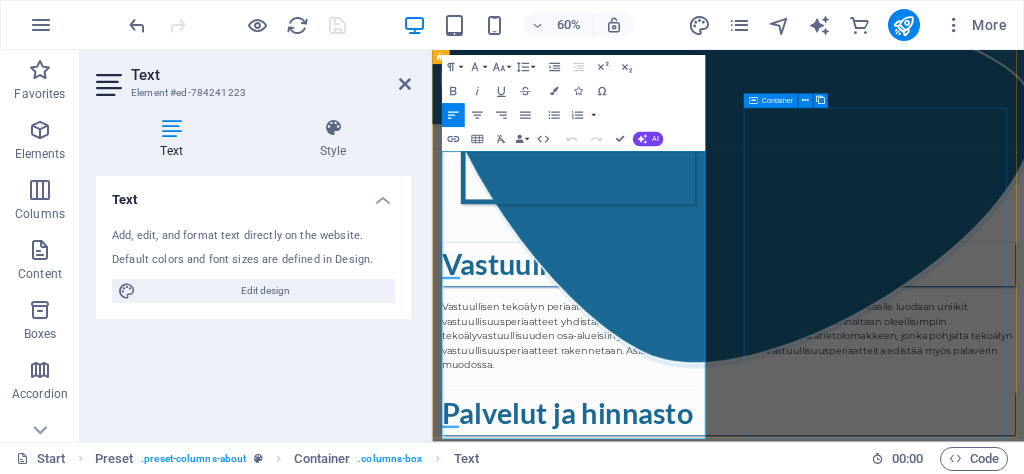type 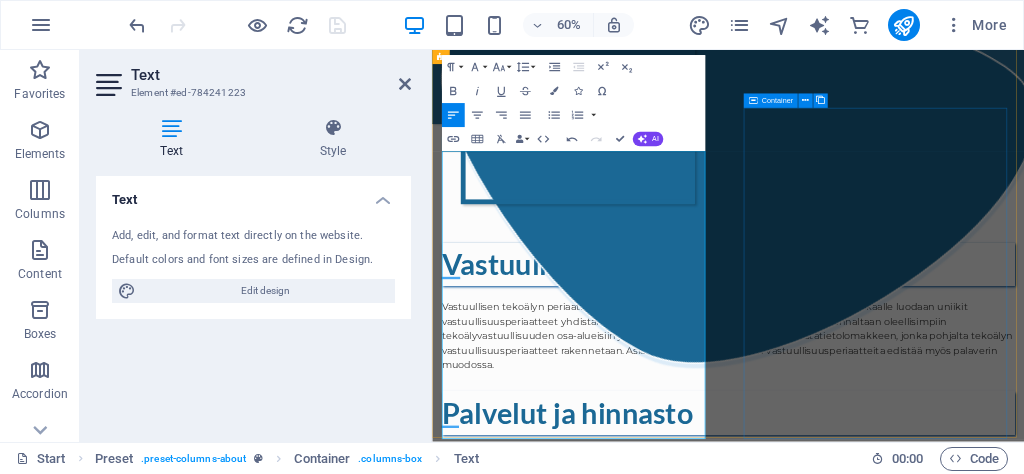 scroll, scrollTop: 1902, scrollLeft: 0, axis: vertical 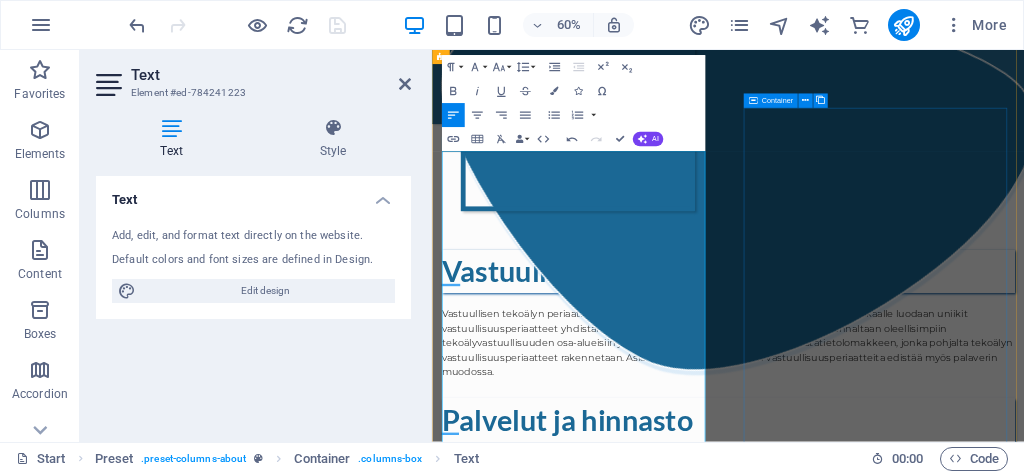 click on ".cls-1{fill:#1a171b;stroke:#fff;stroke-miterlimit:10;} Element 2" at bounding box center [925, 1389] 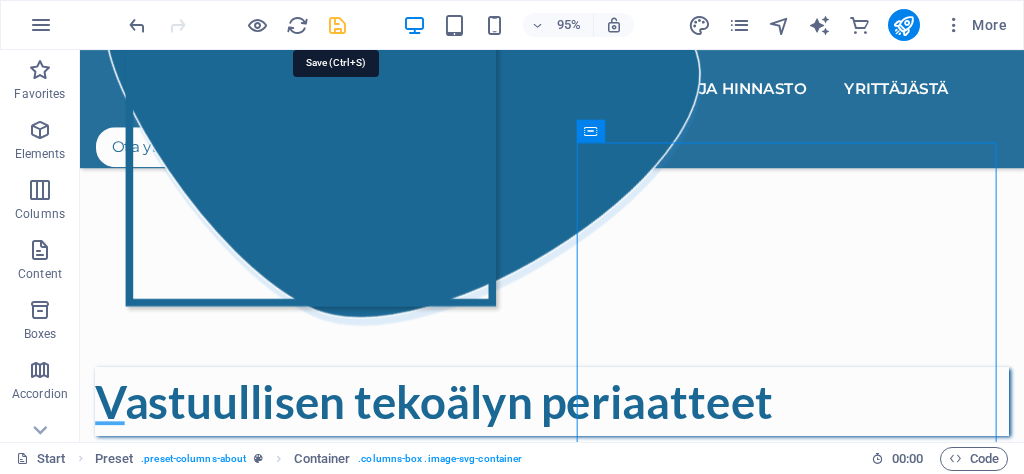 click at bounding box center (337, 25) 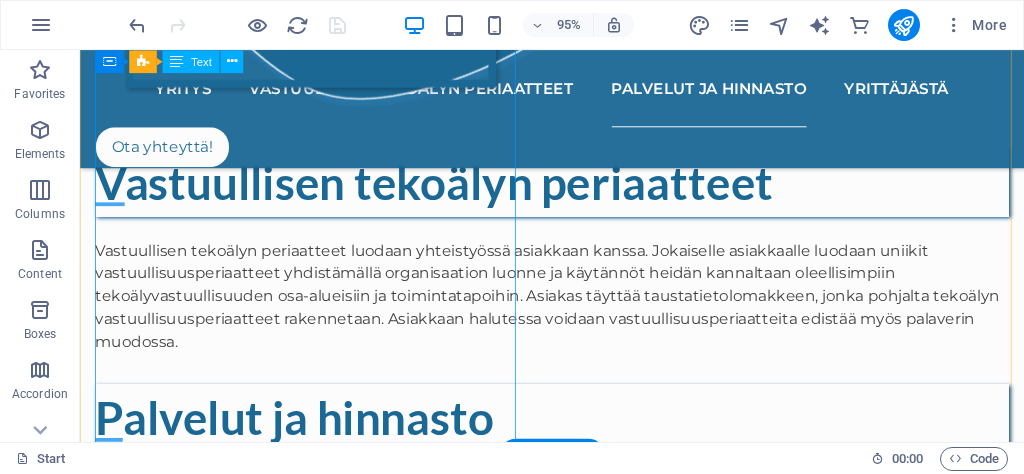 scroll, scrollTop: 2140, scrollLeft: 0, axis: vertical 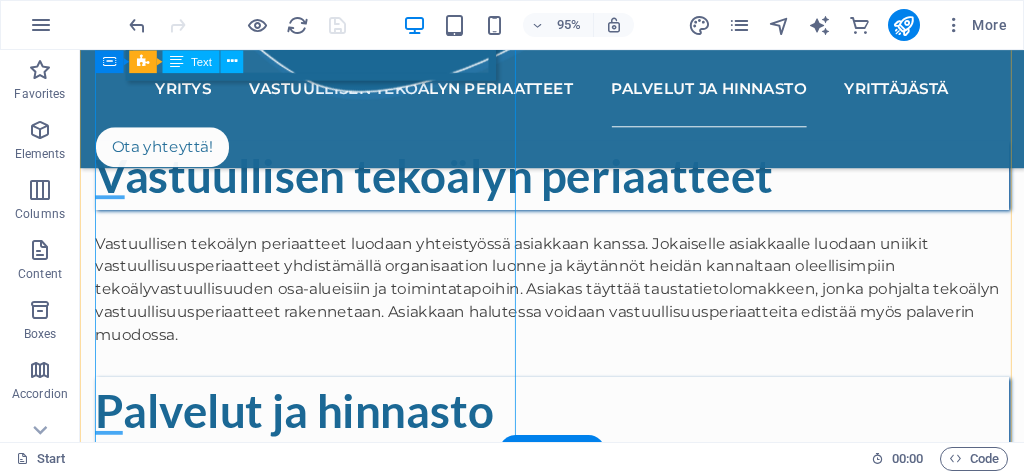 click on "Vastuullisen tekoälyn periaatteiden hinta määritellään tapauskohtaisesti työn laajuuden mukaan. Hintaluokkia on kolme (alk. 169-289 eur). Hinta määräytyy työn laajuuden ja yksityiskohtaisen personoinnin määrän mukaan. Lisäpalveluna vastuullisen tekoälyn periaatteille voidaan luoda asiakkaan toiveita vastaava ulkoasu (alk. 29 eur) esimerkiksi Instagram-julkaisua tai kotisivuja varten.  AIVastuus tarjoaa tekoälyvastuullisuuden konsultaatiopalveluita yrityksessä hyödynnettävän tekoälyn riskien ja niiden vastuullisuustoimenpiteiden tunnistamiseksi. Näistä tiedoista voidaan myös luoda yritykselle selkeä yhteenveto, jonka avulla työntekijät pystytään tehokkaasti kouluttamaan tekoälyn vastuulliseen ja turvalliseen käyttöön, lainsäädäntö mukaan huomioiden (tekoälysäädös ja GDPR). Ota yhteyttä sivuston alaosasta löytyvän yhteydenottolomakkeen avulla, niin sovitaan tekoälyvastuullisuuden edistämisestä haluamallanne tavalla!" at bounding box center [577, 622] 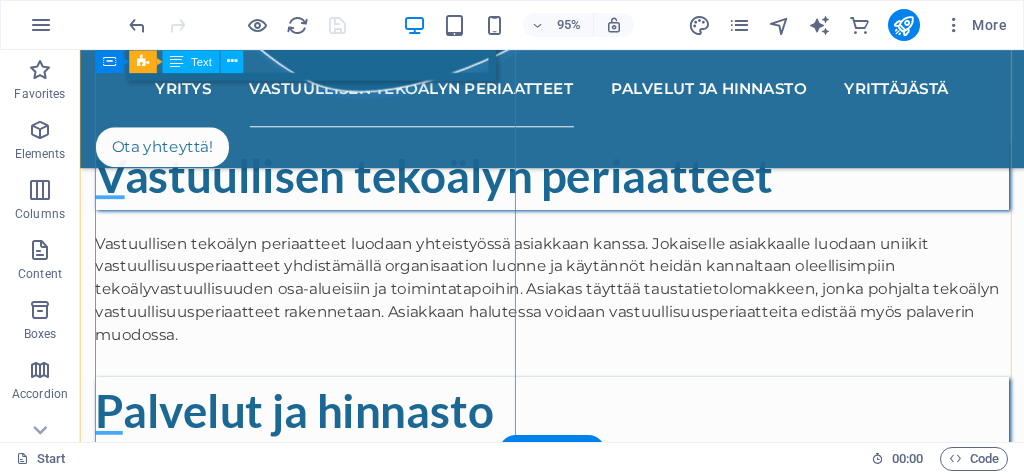 scroll, scrollTop: 1903, scrollLeft: 0, axis: vertical 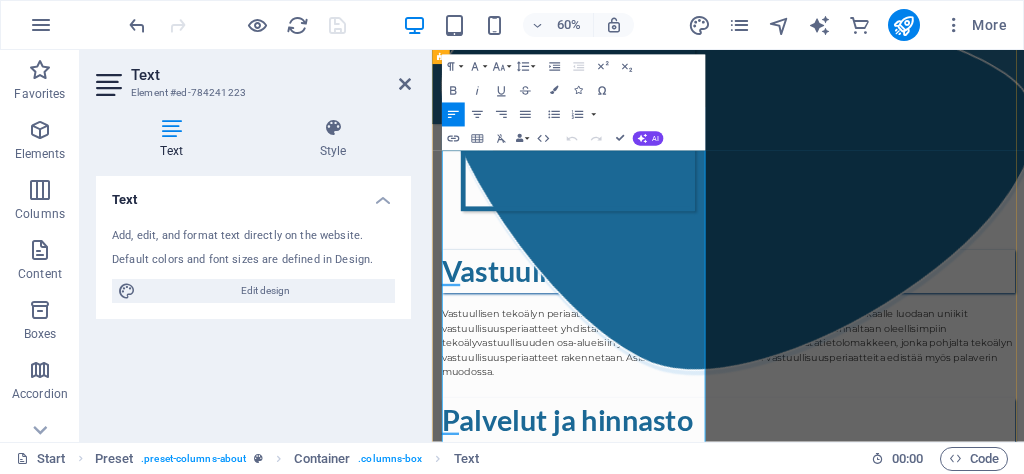 drag, startPoint x: 861, startPoint y: 588, endPoint x: 871, endPoint y: 561, distance: 28.79236 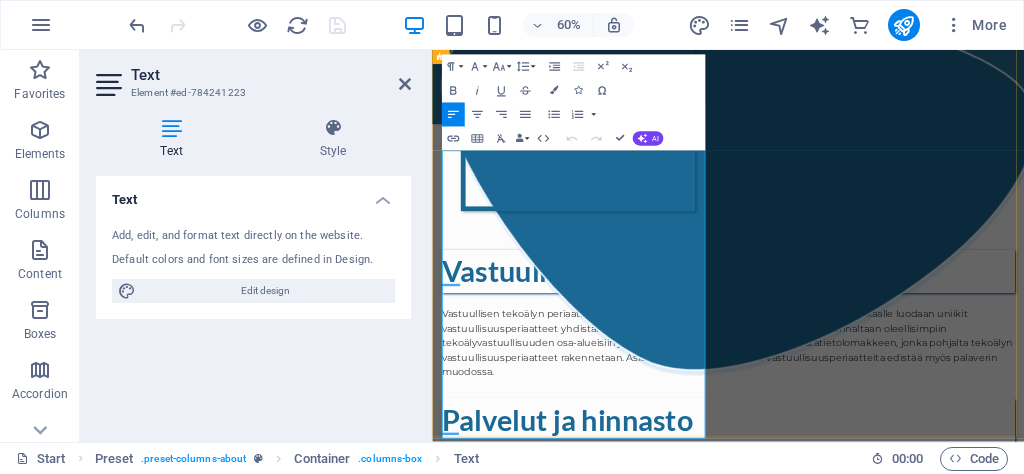 scroll, scrollTop: 1915, scrollLeft: 0, axis: vertical 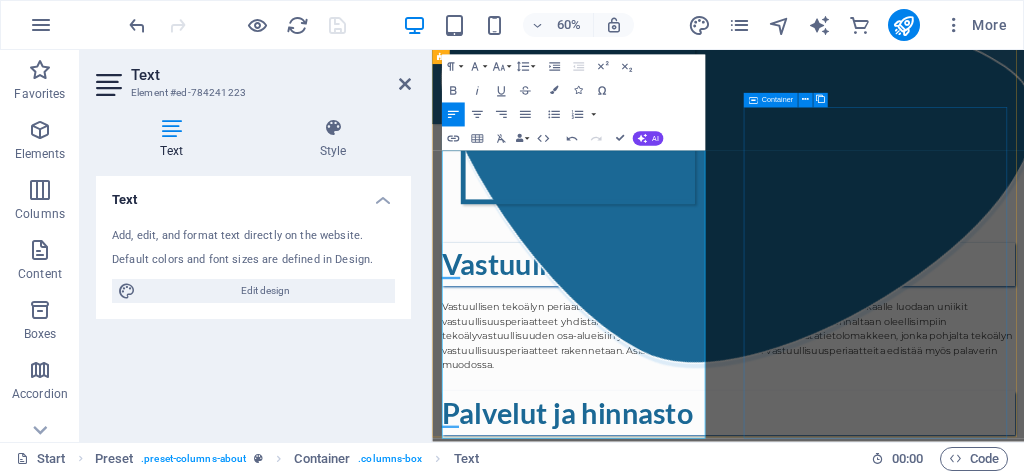 click on ".cls-1{fill:#1a171b;stroke:#fff;stroke-miterlimit:10;} Element 2" at bounding box center [925, 1352] 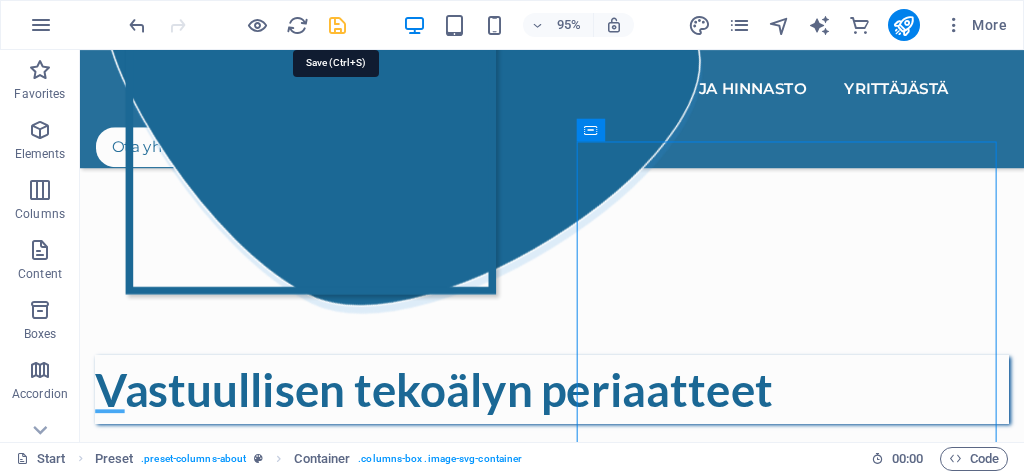 click at bounding box center [337, 25] 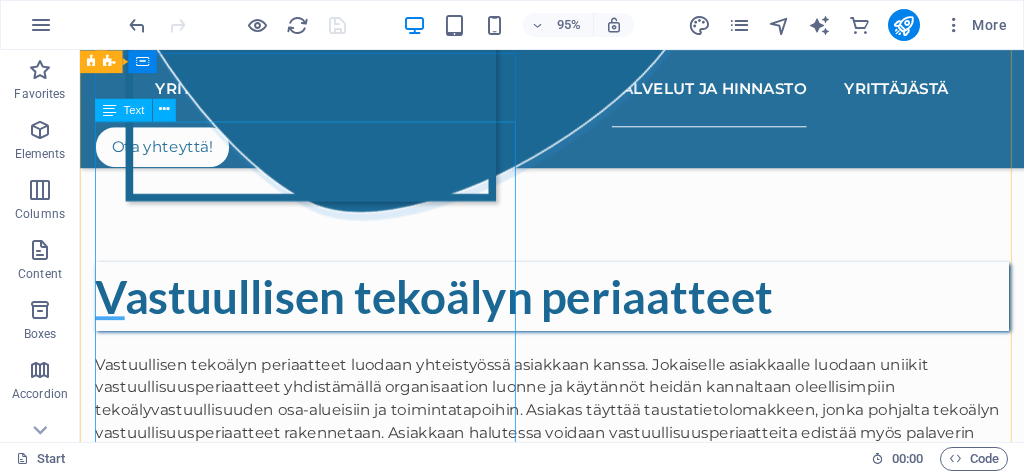 scroll, scrollTop: 1998, scrollLeft: 0, axis: vertical 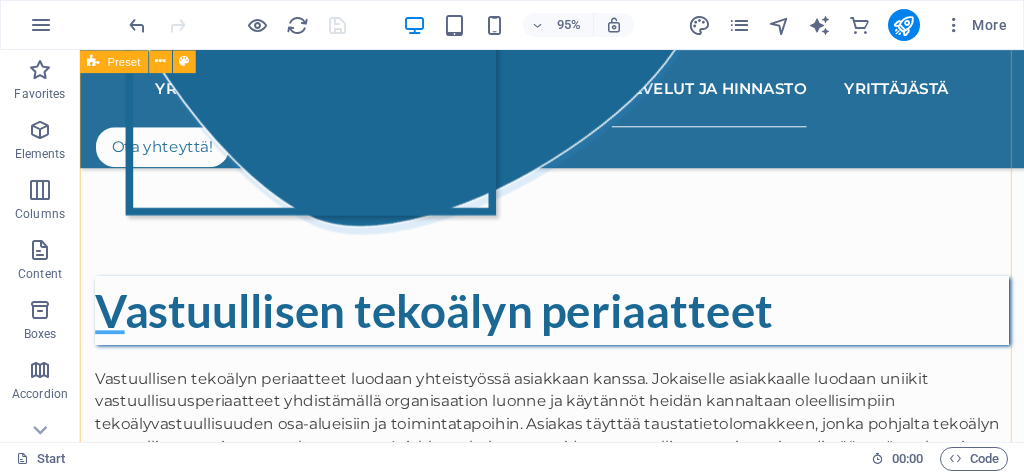 click on "Yritys AIVastuus on tekoälyvastuullisuuteen keskittyvä yritys, jonka missiona on edistää tekoälyvastuullisuuttaan. AIVastuus tarjoaa niin pienyrittäjille kuin suuremmillekin organisaatioille mahdollisuuden edistää tekoälyvastuullisuuttaan helposti, tekoälytoimiensa läpinäkyvyyttä parantamalla. Personoitujen vastuullisen tekoälyn periaatteiden avulla jokainen yritys voi olla osana vaikuttamassa avoimen tekoälyilmapiirin luomiseen olemalla avoin siitä, kuinka tekoälyä hyödynnetään organisaation toiminnassa ja mitä toimenpiteitä sen käyttöön kohdistuu vastuullisuuden edistämiseksi.
.cls-1{fill:#1a171b;stroke:#fff;stroke-miterlimit:10;} Element 2
.cls-1{fill:#1a171b;stroke:#fff;stroke-miterlimit:10;} Element 2
Yrityksen omat vastuullisen tekoälyn periaatteet Yrityksen omat vastuullisen tekoälyn periaatteet Yrityksen omat vastuullisen tekoälyn periaatteet Yrityksen omat vastuullisen tekoälyn periaatteet 1 2 3 4 5 Palvelut ja hinnasto" at bounding box center (577, -200) 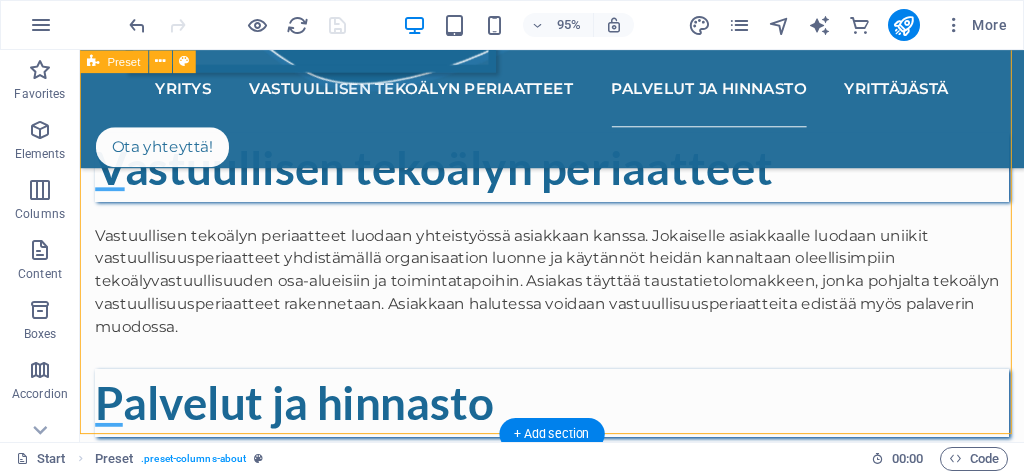 scroll, scrollTop: 2067, scrollLeft: 0, axis: vertical 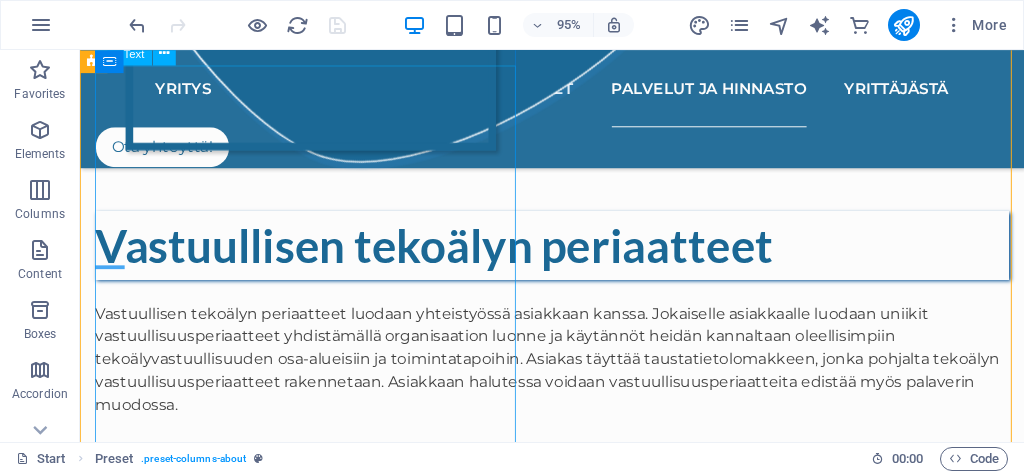 click on "Vastuullisen tekoälyn periaatteiden hinta määritellään tapauskohtaisesti työn laajuuden mukaan. Hintaluokkia on kolme (alk. 169-289 eur). Hinta määräytyy työn laajuuden ja yksityiskohtaisen personoinnin määrän mukaan. Lisäpalveluna vastuullisen tekoälyn periaatteille voidaan luoda asiakkaan toiveita vastaava ulkoasu (alk. 29 eur) esimerkiksi Instagram-julkaisua tai kotisivuja varten.  AIVastuus tarjoaa tekoälyvastuullisuuden konsultaatiopalveluita yrityksessä hyödynnettävän tekoälyn riskien ja niiden vastuullisuustoimenpiteiden tunnistamiseksi. Näistä tiedoista voidaan myös luoda yritykselle selkeä yhteenveto, jonka avulla työntekijät pystytään tehokkaasti kouluttamaan tekoälyn vastuulliseen ja turvalliseen käyttöön. Ota yhteyttä sivuston alaosasta löytyvän yhteydenottolomakkeen avulla, niin sovitaan tekoälyvastuullisuuden edistämisestä haluamallanne tavalla!" at bounding box center (577, 683) 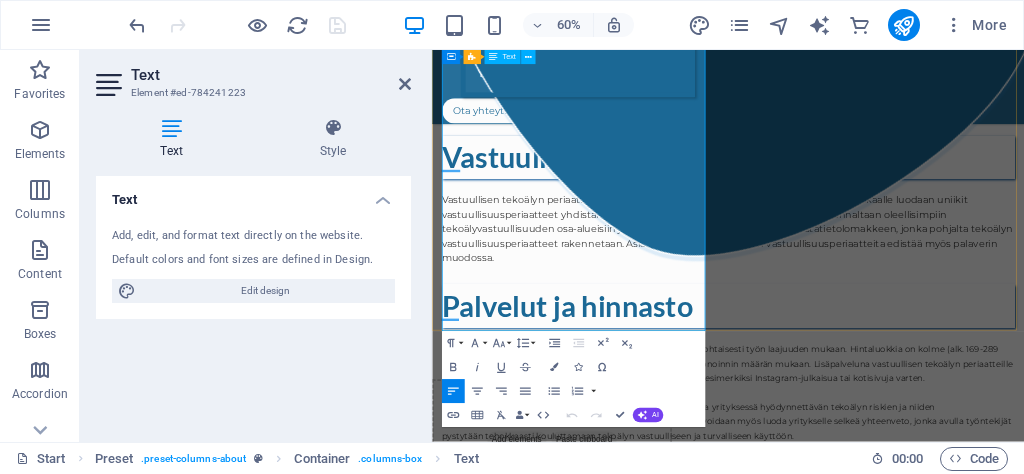 scroll, scrollTop: 2094, scrollLeft: 0, axis: vertical 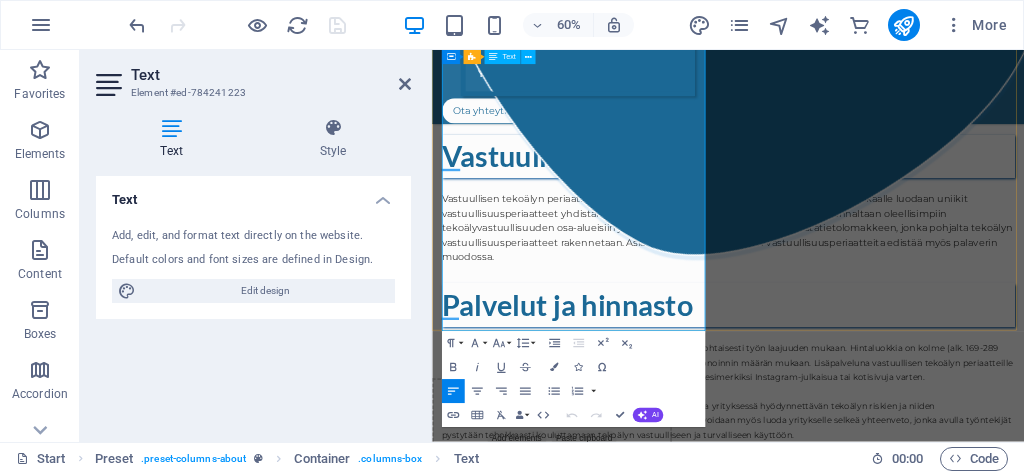 click on "AIVastuus tarjoaa tekoälyvastuullisuuden konsultaatiopalveluita yrityksessä hyödynnettävän tekoälyn riskien ja niiden vastuullisuustoimenpiteiden tunnistamiseksi. Näistä tiedoista voidaan myös luoda yritykselle selkeä yhteenveto, jonka avulla työntekijät pystytään tehokkaasti kouluttamaan tekoälyn vastuulliseen ja turvalliseen käyttöön." at bounding box center (923, 668) 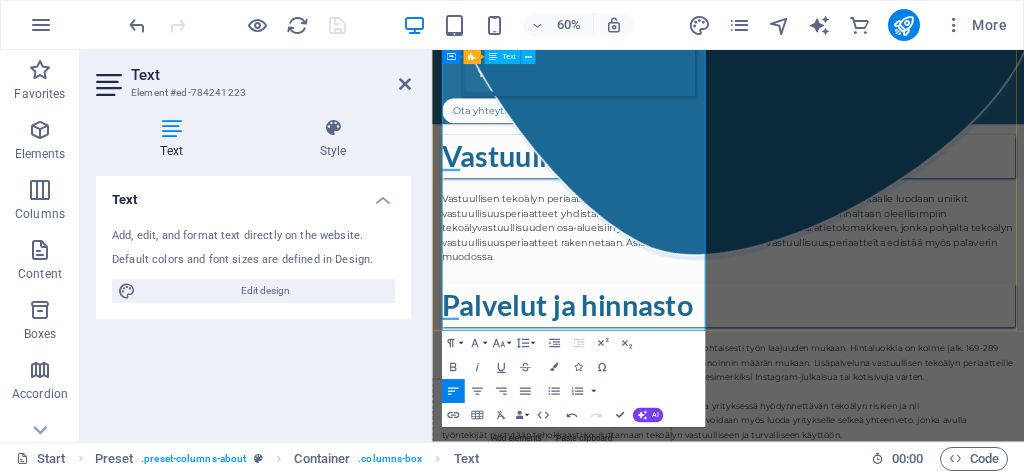 type 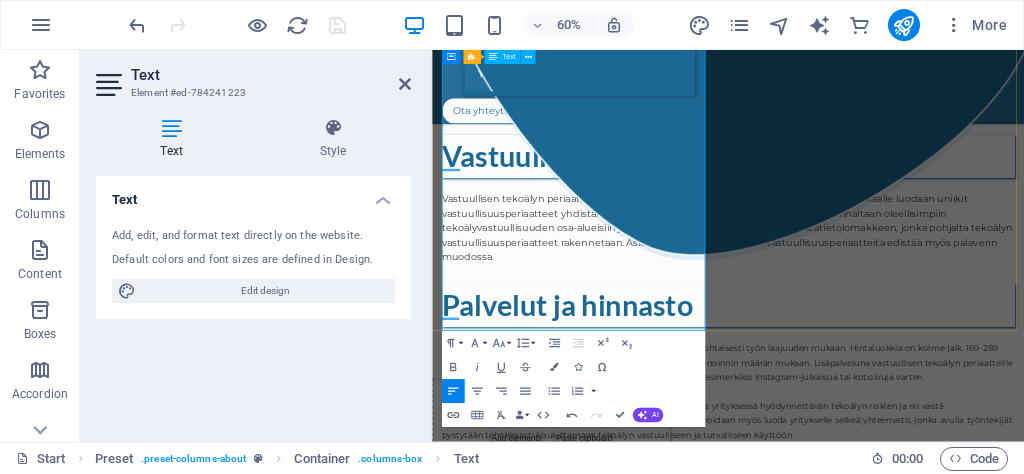 scroll, scrollTop: 2082, scrollLeft: 0, axis: vertical 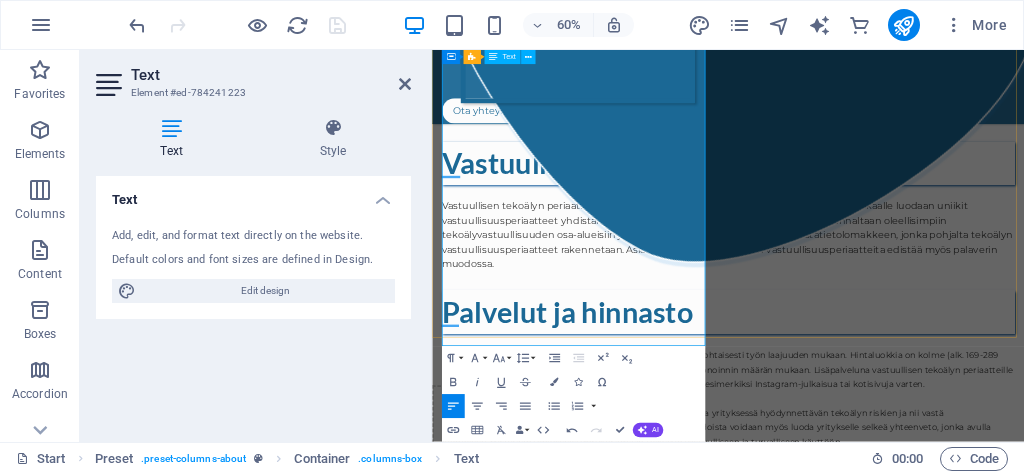 click on "AIVastuus tarjoaa tekoälyvastuullisuuden konsultaatiopalveluita yrityksessä hyödynnettävän tekoälyn riskien ja nii vastä koskevien tuullisuustoimenpiteiden tunnistamiseksi. Näistä tiedoista voidaan myös luoda yritykselle selkeä yhteenveto, jonka avulla työntekijät pystytään tehokkaasti kouluttamaan tekoälyn vastuulliseen ja turvalliseen käyttöön." at bounding box center [906, 680] 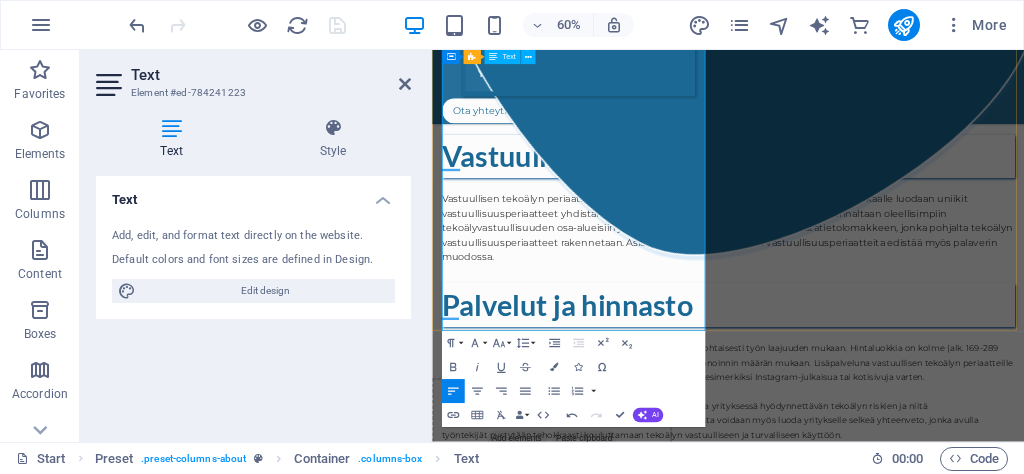 scroll, scrollTop: 2082, scrollLeft: 0, axis: vertical 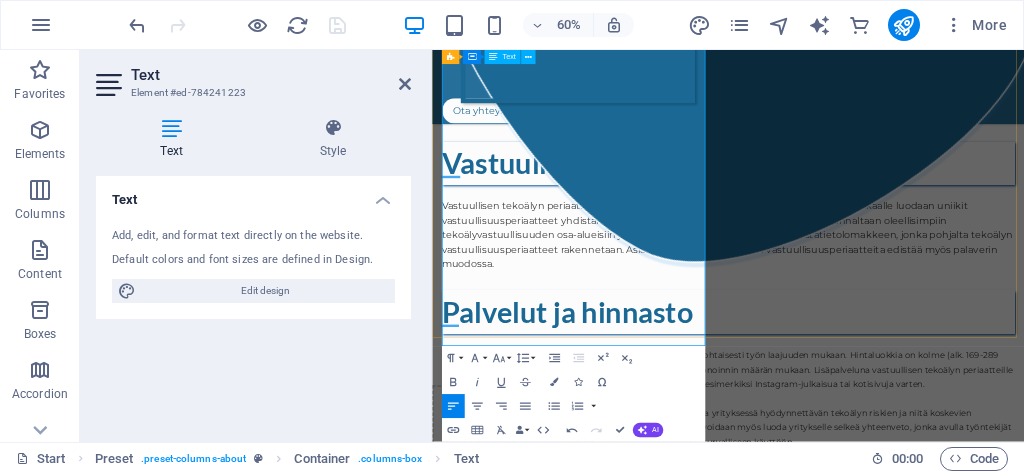 drag, startPoint x: 820, startPoint y: 313, endPoint x: 748, endPoint y: 319, distance: 72.249565 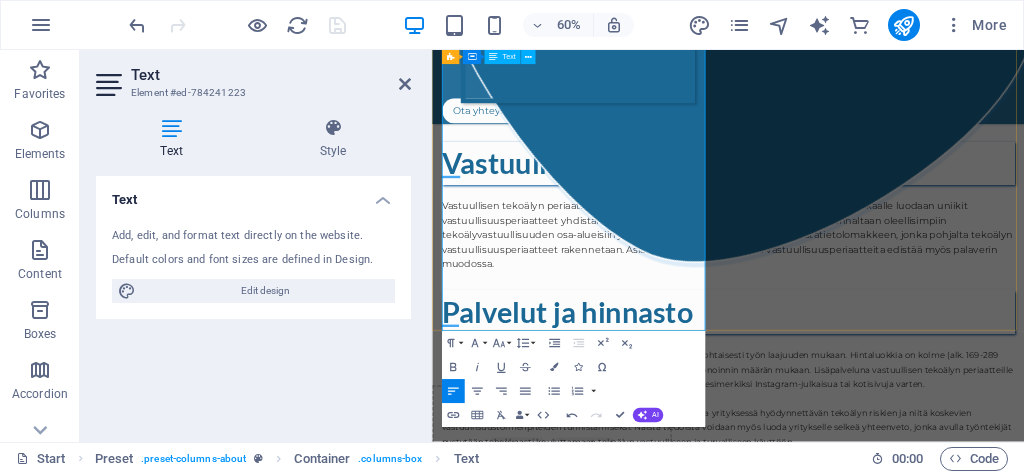 scroll, scrollTop: 2094, scrollLeft: 0, axis: vertical 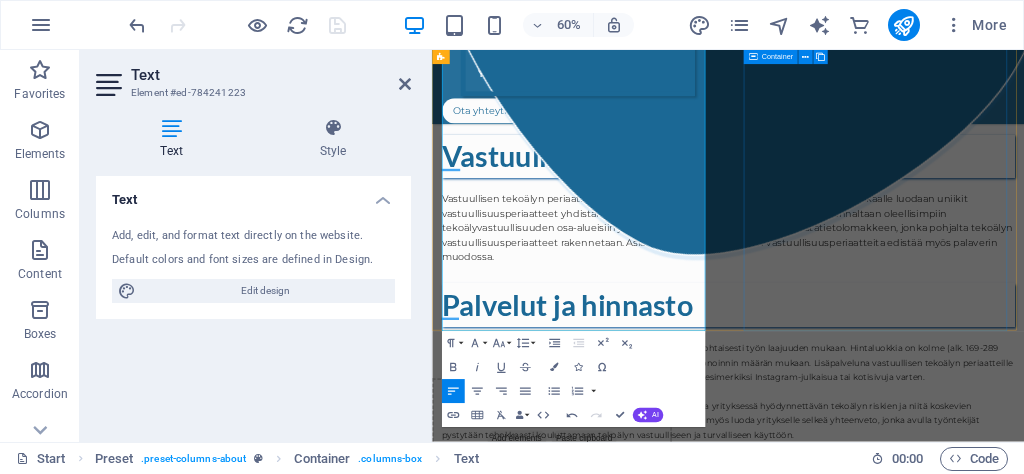 click on ".cls-1{fill:#1a171b;stroke:#fff;stroke-miterlimit:10;} Element 2" at bounding box center (925, 1173) 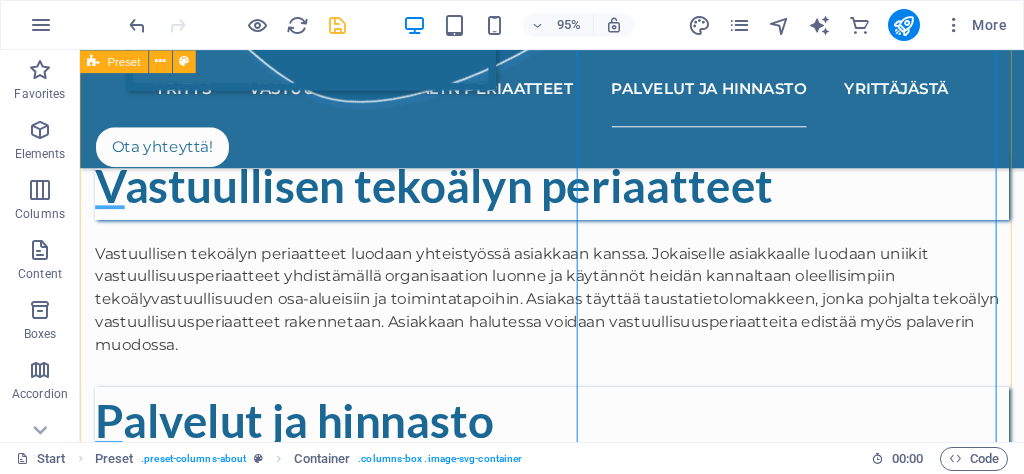 scroll, scrollTop: 2129, scrollLeft: 0, axis: vertical 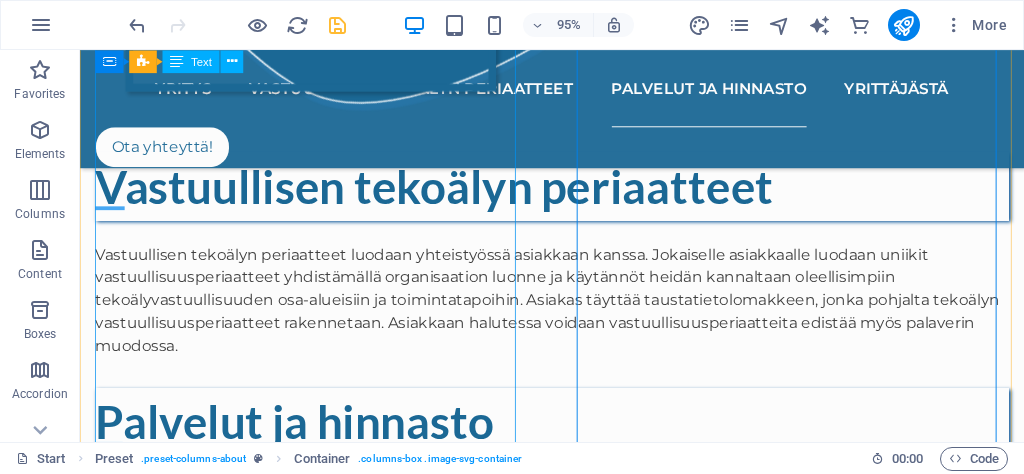 click on "Vastuullisen tekoälyn periaatteiden hinta määritellään tapauskohtaisesti työn laajuuden mukaan. Hintaluokkia on kolme (alk. 169-289 eur). Hinta määräytyy työn laajuuden ja yksityiskohtaisen personoinnin määrän mukaan. Lisäpalveluna vastuullisen tekoälyn periaatteille voidaan luoda asiakkaan toiveita vastaava ulkoasu (alk. 29 eur) esimerkiksi Instagram-julkaisua tai kotisivuja varten.  AIVastuus tarjoaa tekoälyvastuullisuuden konsultaatiopalveluita yrityksessä hyödynnettävän tekoälyn riskien ja niitä koskevien vastuullisuustoimien tunnistamiseksi. Näistä tiedoista voidaan myös luoda yritykselle selkeä yhteenveto, jonka avulla työntekijät pystytään tehokkaasti kouluttamaan tekoälyn vastuulliseen ja turvalliseen käyttöön. Ota yhteyttä sivuston alaosasta löytyvän yhteydenottolomakkeen avulla, niin sovitaan tekoälyvastuullisuuden edistämisestä haluamallanne tavalla!" at bounding box center (577, 621) 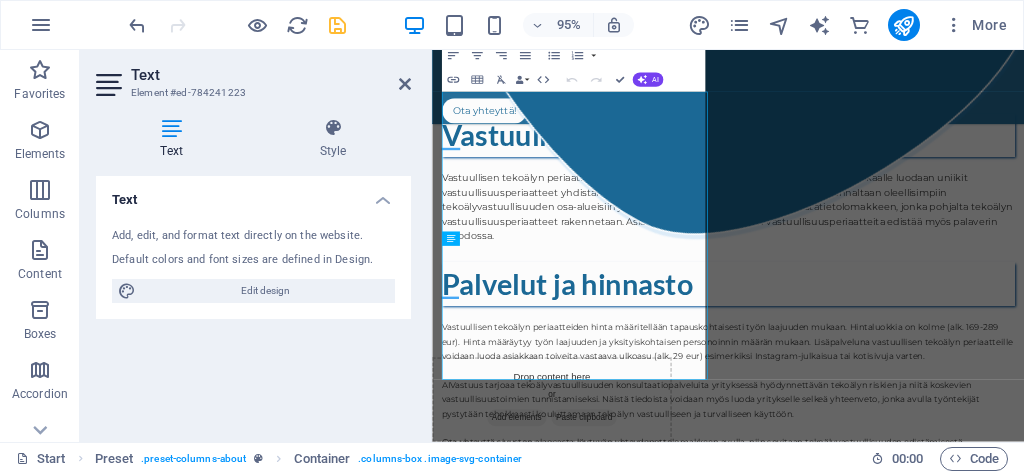 scroll, scrollTop: 1915, scrollLeft: 0, axis: vertical 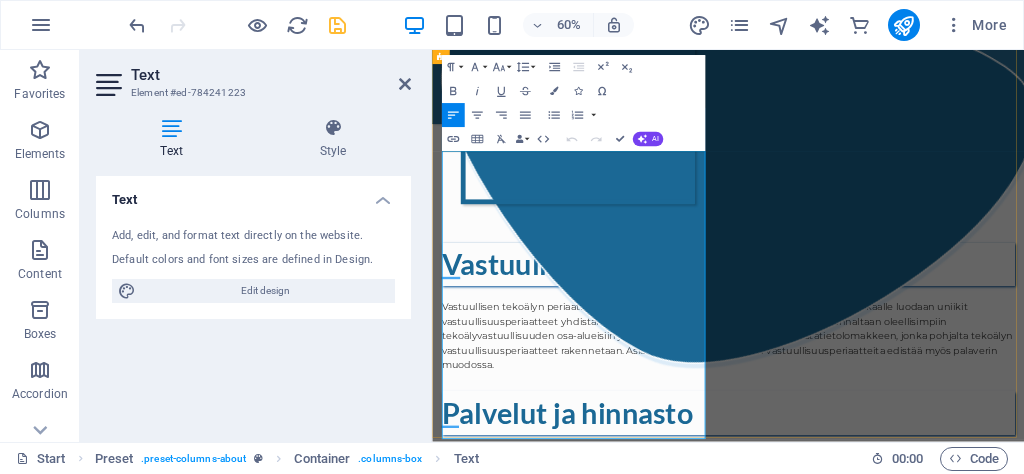 click on "AIVastuus tarjoaa tekoälyvastuullisuuden konsultaatiopalveluita yrityksessä hyödynnettävän tekoälyn riskien ja niitä koskevien vastuullisuustoimien tunnistamiseksi. Näistä tiedoista voidaan myös luoda yritykselle selkeä yhteenveto, jonka avulla työntekijät pystytään tehokkaasti kouluttamaan tekoälyn vastuulliseen ja turvalliseen käyttöön." at bounding box center (896, 847) 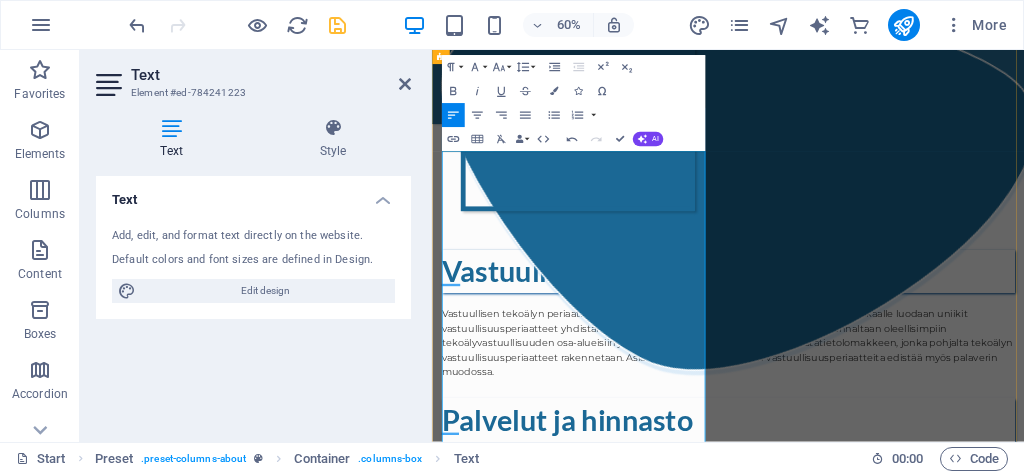 click on "AIVastuus tarjoaa tekoälyvastuullisuuden konsultaatiopalveluita yrityksessä hyödynnettävän tekoälyn eettisten  riskien ja niitä koskevien vastuullisuustoimien tunnistamiseksi. Näistä tiedoista voidaan myös luoda yritykselle selkeä yhteenveto, jonka avulla työntekijät pystytään tehokkaasti kouluttamaan tekoälyn vastuulliseen ja turvalliseen käyttöön." at bounding box center (920, 860) 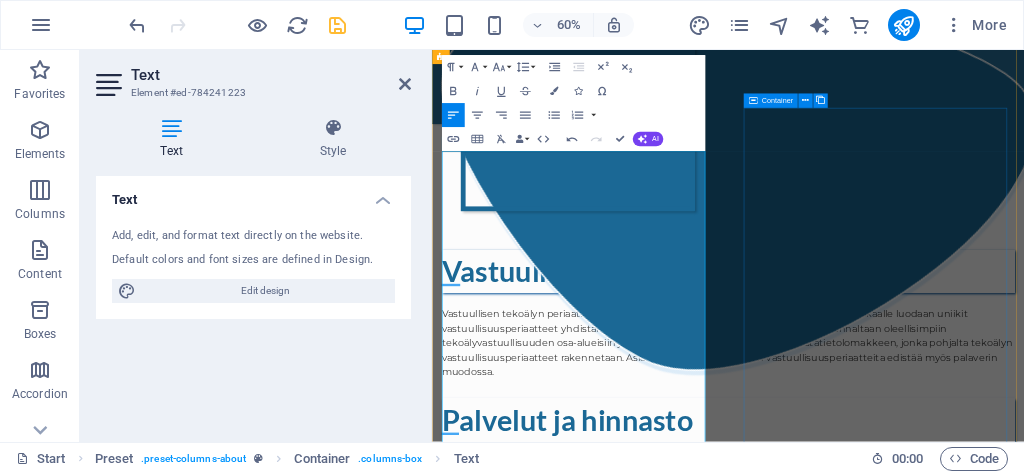 click on ".cls-1{fill:#1a171b;stroke:#fff;stroke-miterlimit:10;} Element 2" at bounding box center (925, 1365) 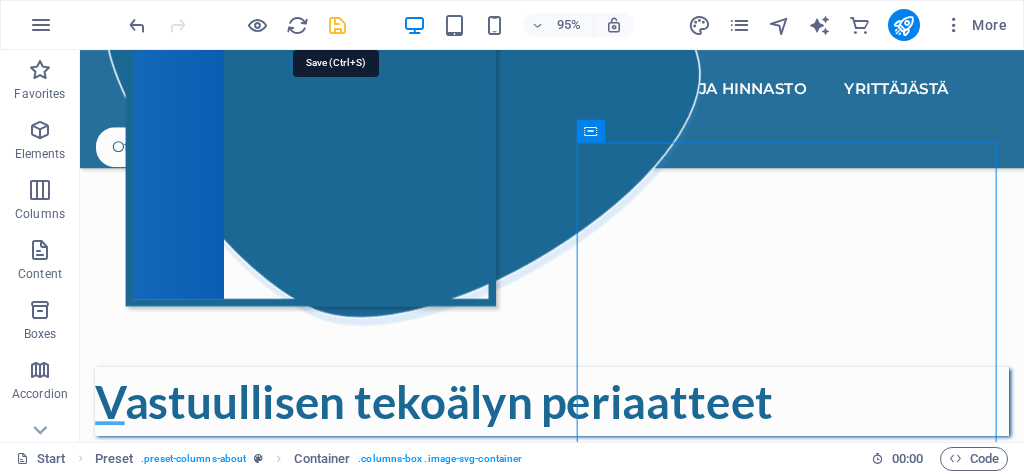 click at bounding box center (337, 25) 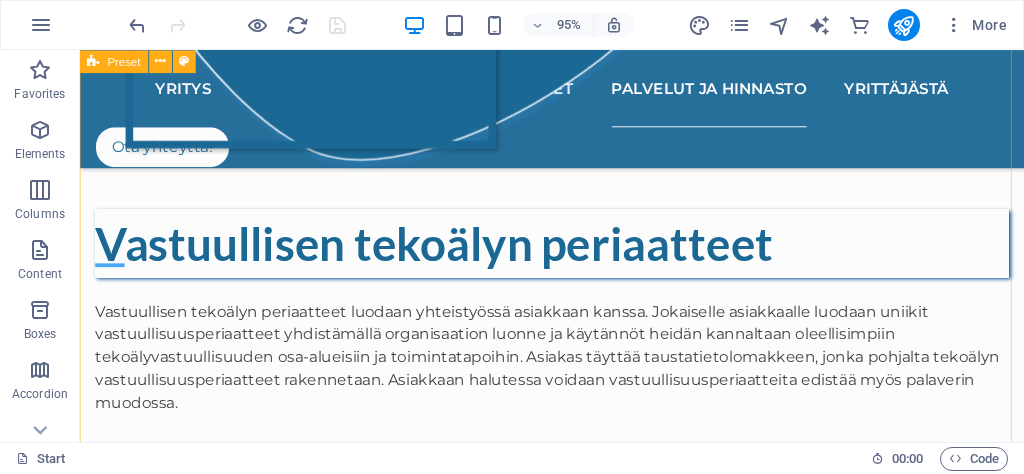 scroll, scrollTop: 2076, scrollLeft: 0, axis: vertical 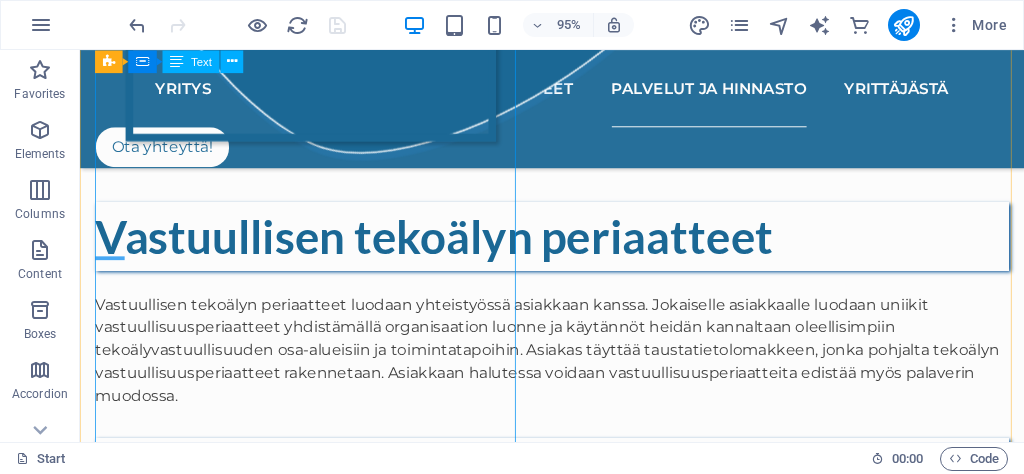 click on "Vastuullisen tekoälyn periaatteiden hinta määritellään tapauskohtaisesti työn laajuuden mukaan. Hintaluokkia on kolme (alk. 169-289 eur). Hinta määräytyy työn laajuuden ja yksityiskohtaisen personoinnin määrän mukaan. Lisäpalveluna vastuullisen tekoälyn periaatteille voidaan luoda asiakkaan toiveita vastaava ulkoasu (alk. 29 eur) esimerkiksi Instagram-julkaisua tai kotisivuja varten.  AIVastuus tarjoaa tekoälyvastuullisuuden konsultaatiopalveluita yrityksessä hyödynnettävän tekoälyn eettisten riskien ja niitä koskevien vastuullisuustoimien tunnistamiseksi. Näistä tiedoista voidaan myös luoda yritykselle selkeä yhteenveto, jonka avulla työntekijät pystytään tehokkaasti kouluttamaan tekoälyn vastuulliseen ja turvalliseen käyttöön. Ota yhteyttä sivuston alaosasta löytyvän yhteydenottolomakkeen avulla, niin sovitaan tekoälyvastuullisuuden edistämisestä haluamallanne tavalla!" at bounding box center (577, 674) 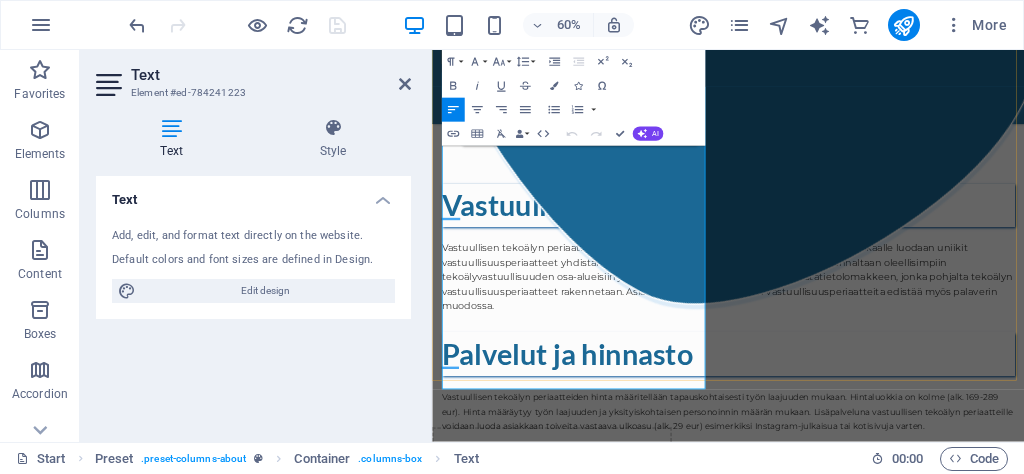 scroll, scrollTop: 2010, scrollLeft: 0, axis: vertical 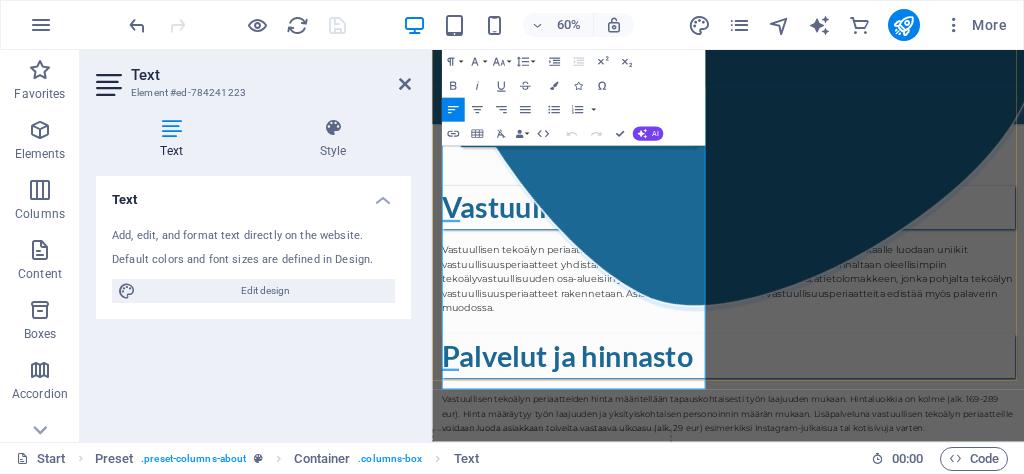 click on "AIVastuus tarjoaa tekoälyvastuullisuuden konsultaatiopalveluita yrityksessä hyödynnettävän tekoälyn eettisten riskien ja niitä koskevien vastuullisuustoimien tunnistamiseksi. Näistä tiedoista voidaan myös luoda yritykselle selkeä yhteenveto, jonka avulla työntekijät pystytään tehokkaasti kouluttamaan tekoälyn vastuulliseen ja turvalliseen käyttöön." at bounding box center [922, 752] 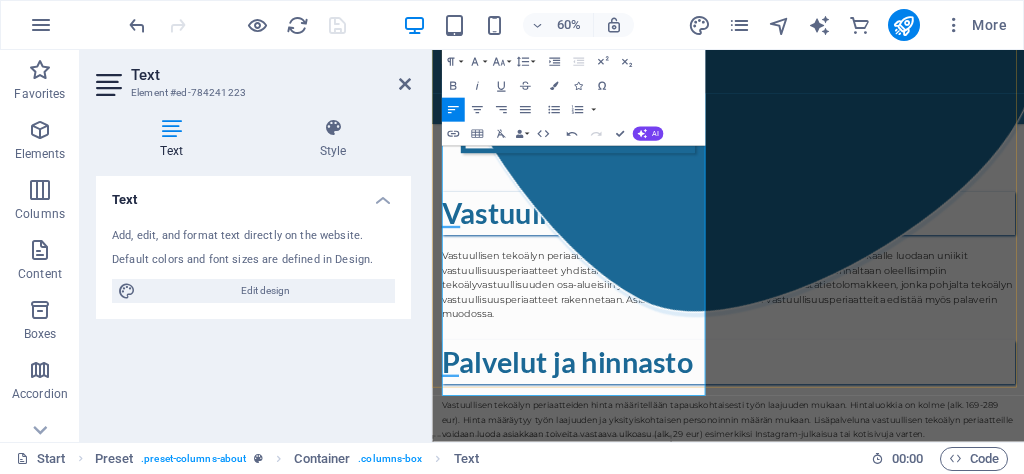 scroll, scrollTop: 1991, scrollLeft: 0, axis: vertical 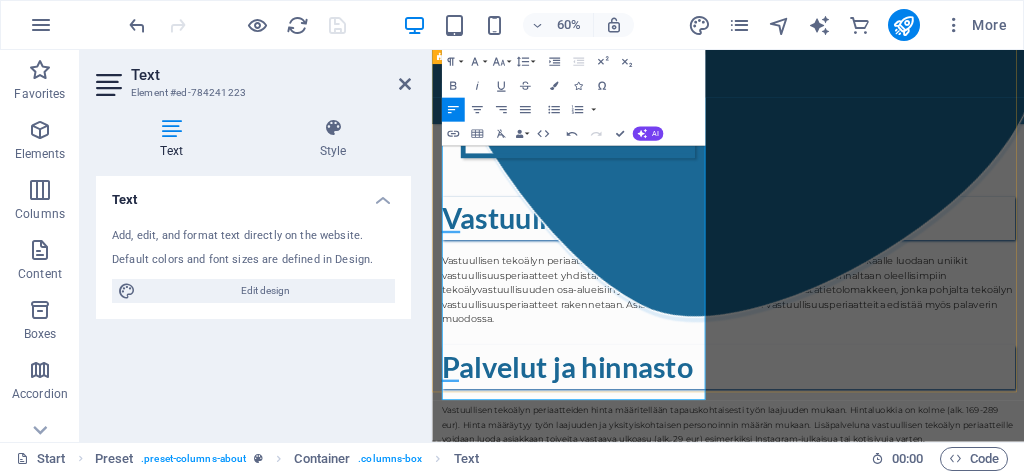 click on "AIVastuus tarjoaa tekoälyvastuullisuuden konsultaatiopalveluita yrityksessä hyödynnettävän tekoälyn eettisten riskien ja niitä koskevien vastuullisuustoimien tunnistamiseksi. Näistä tiedoista voidaan myös luoda yritykselle selkeä yhteenveto, jonka avulla työntekijät pystytään tehokkaasti kouluttamaan tekoälyvastuulliseen ja turvalliseen käyttöön." at bounding box center [922, 771] 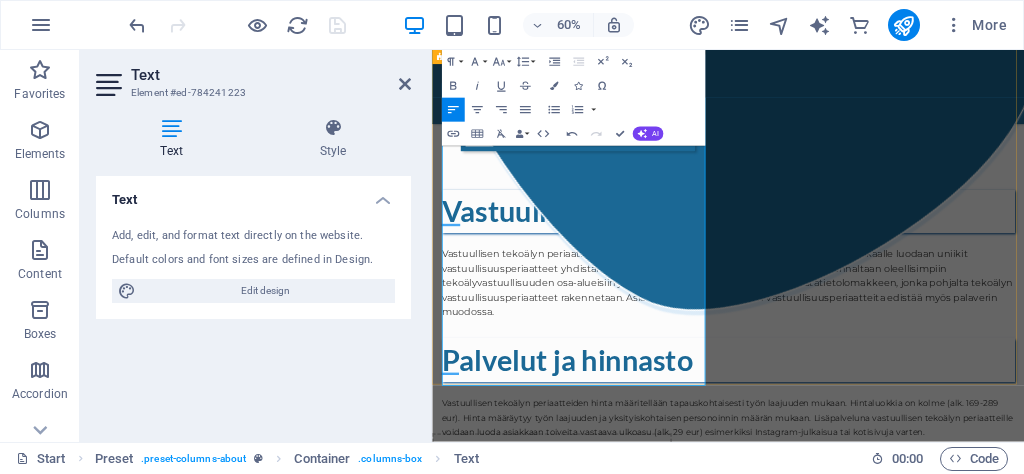 click on "AIVastuus tarjoaa tekoälyvastuullisuuden konsultaatiopalveluita yrityksessä hyödynnettävän tekoälyn eettisten riskien ja niitä koskevien vastuullisuustoimien tunnistamiseksi. Näistä tiedoista voidaan myös luoda selkeä yhteenveto, jonka avulla yrit pystytään tehokkaasti kouluttamaan tekoälyvastuulliseen ja turvalliseen käyttöön." at bounding box center (922, 759) 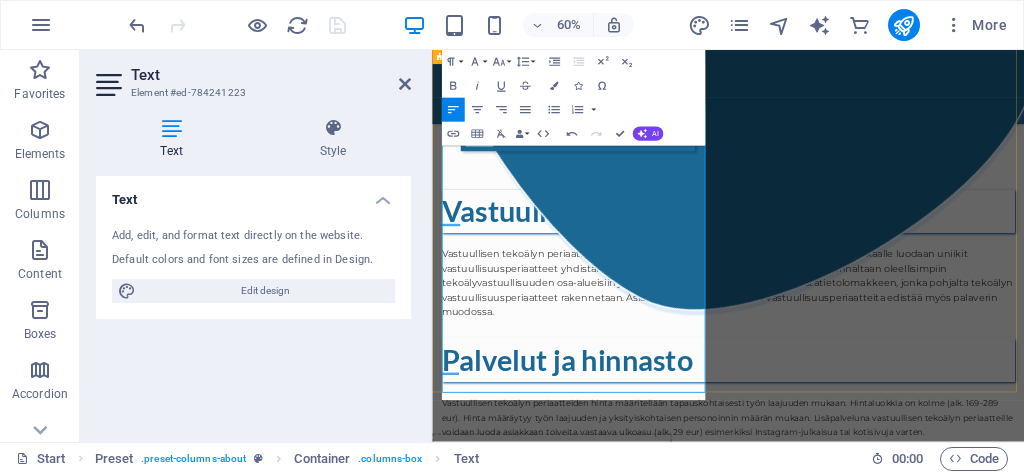 scroll, scrollTop: 1991, scrollLeft: 0, axis: vertical 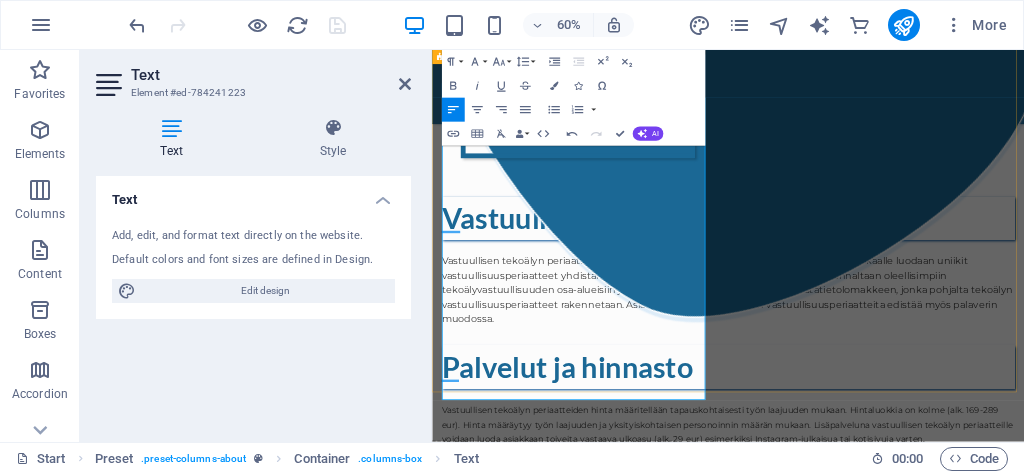 drag, startPoint x: 660, startPoint y: 426, endPoint x: 621, endPoint y: 426, distance: 39 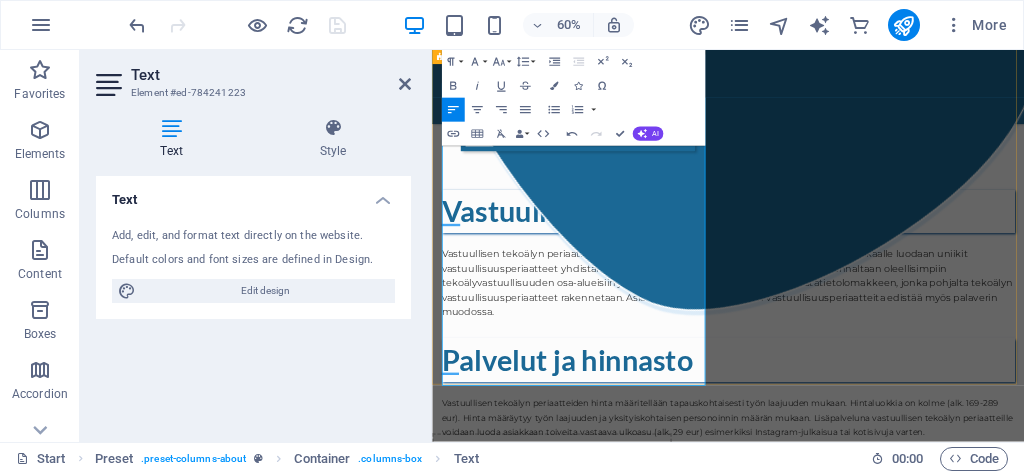 scroll, scrollTop: 1991, scrollLeft: 0, axis: vertical 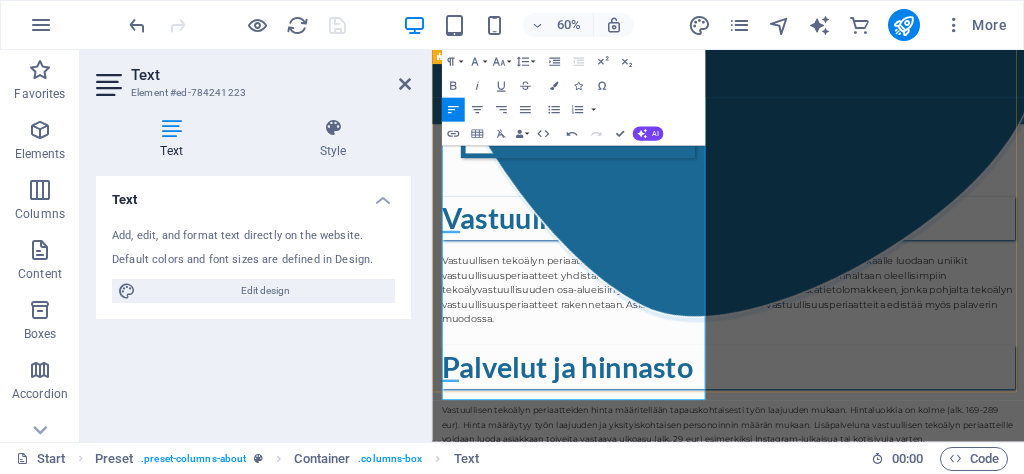 drag, startPoint x: 616, startPoint y: 457, endPoint x: 540, endPoint y: 457, distance: 76 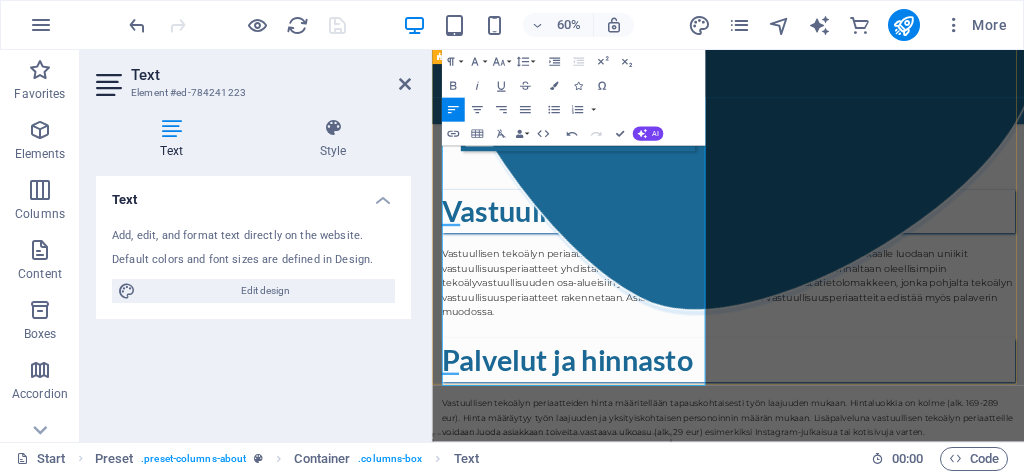 scroll, scrollTop: 1991, scrollLeft: 0, axis: vertical 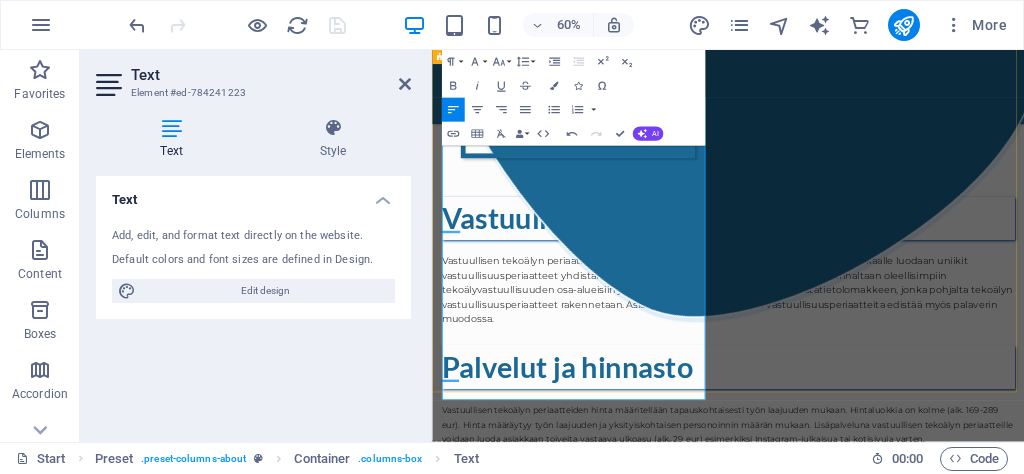 click on "AIVastuus tarjoaa tekoälyvastuullisuuden konsultaatiopalveluita yrityksessä hyödynnettävän tekoälyn eettisten riskien ja niitä koskevien vastuullisuustoimien tunnistamiseksi (59e/h). Kerätyistä tiedoista voidaan myös luoda selkeä eettisen tekoälyn ohjeistus , jonka avulla yrityksessä pystytään tehokkaasti omaksumaan eettisen tekoälyvastuullisuuden opit." at bounding box center [922, 771] 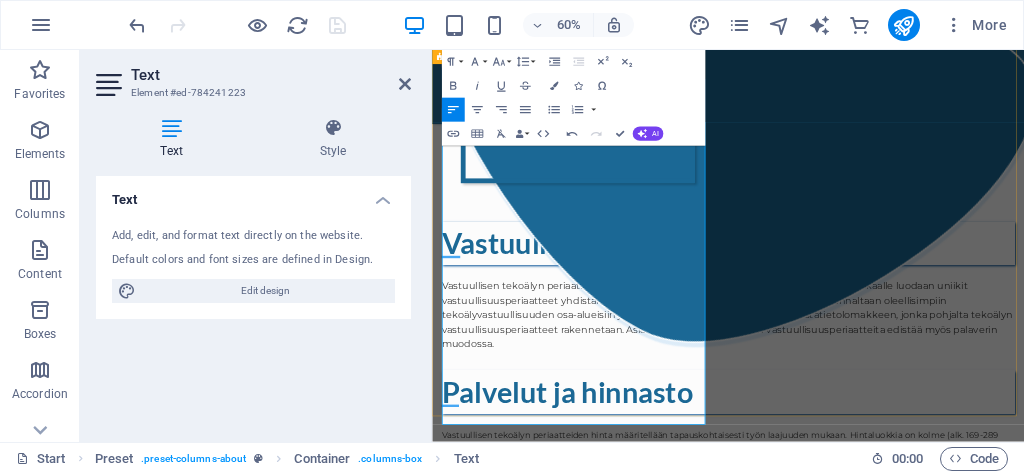 scroll, scrollTop: 1951, scrollLeft: 0, axis: vertical 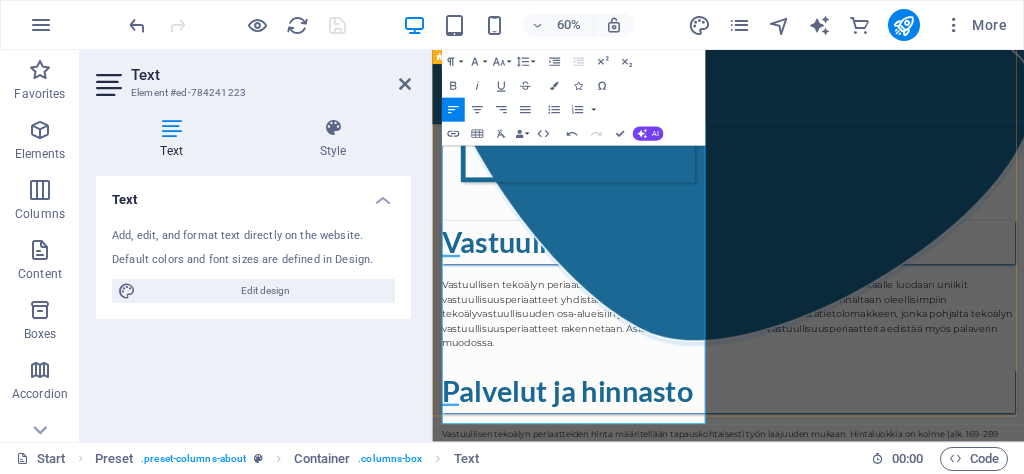 drag, startPoint x: 682, startPoint y: 422, endPoint x: 605, endPoint y: 422, distance: 77 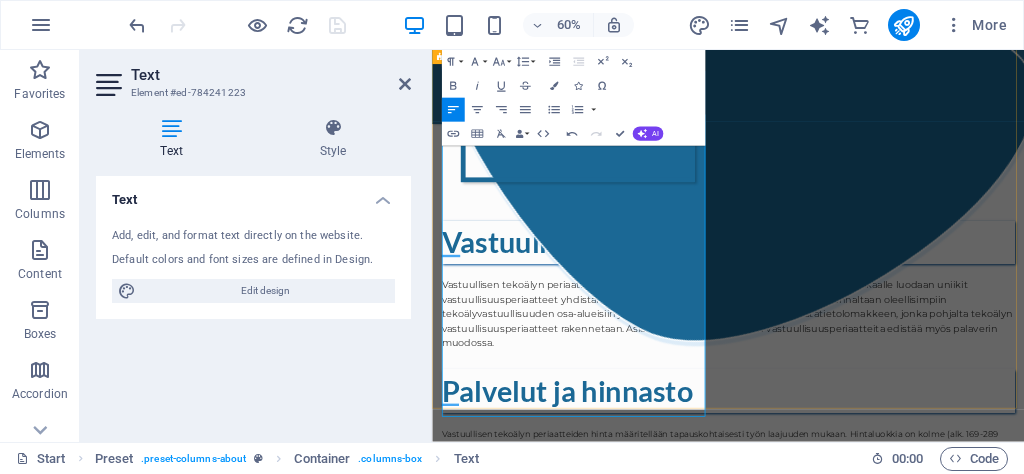 scroll, scrollTop: 1963, scrollLeft: 0, axis: vertical 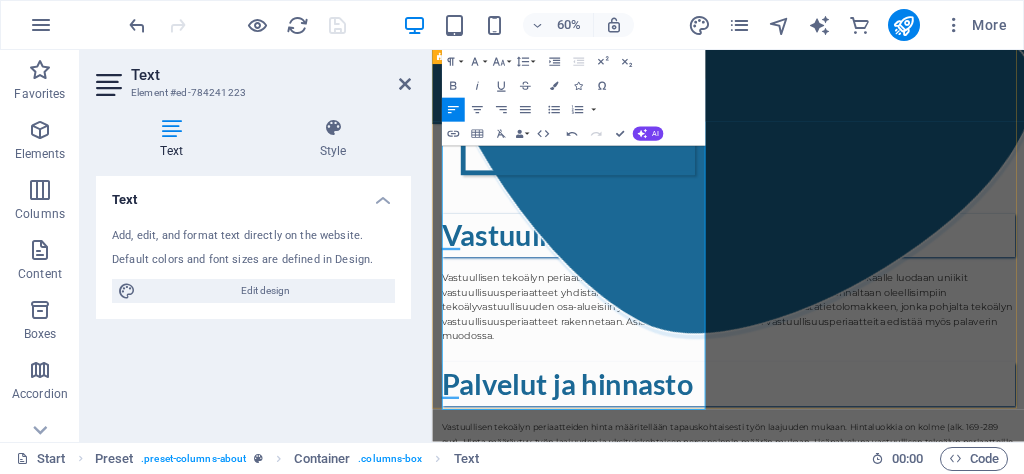 click on "AIVastuus tarjoaa tekoälyvastuullisuuden konsultaatiopalveluita hyödynnettävän tekoälyn eettisten riskien ja niitä koskevien vastuullisuustoimien tunnistamiseksi (59e/h). Kerätyistä tiedoista voidaan myös luoda selkeä eettisen tekoälyn ohjeistus, jonka avulla pystytään tehokkaasti omaksumaan eettisen tekoälyvastuullisuuden opit." at bounding box center [912, 799] 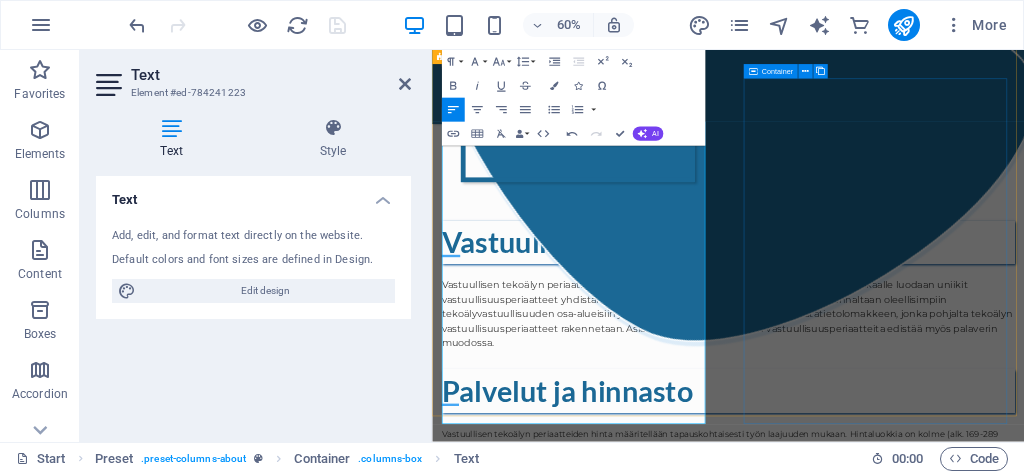 click on ".cls-1{fill:#1a171b;stroke:#fff;stroke-miterlimit:10;} Element 2" at bounding box center (925, 1316) 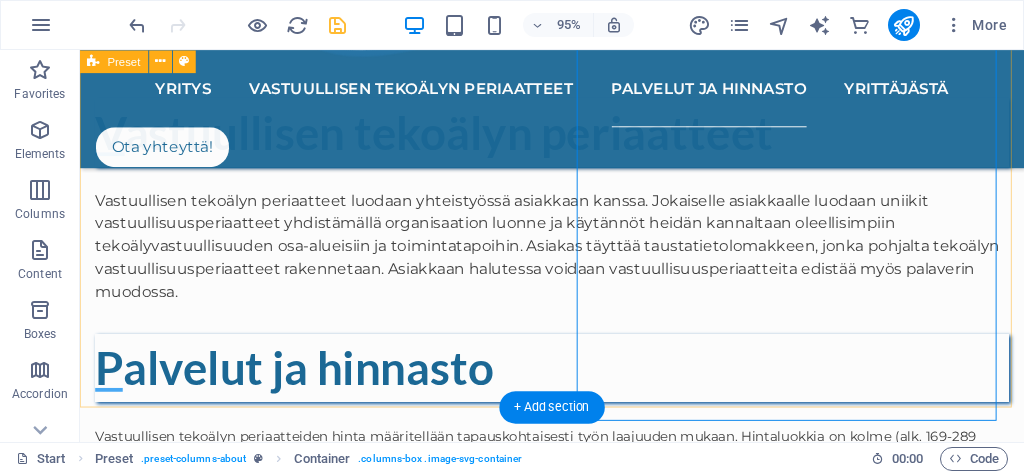 scroll, scrollTop: 2186, scrollLeft: 0, axis: vertical 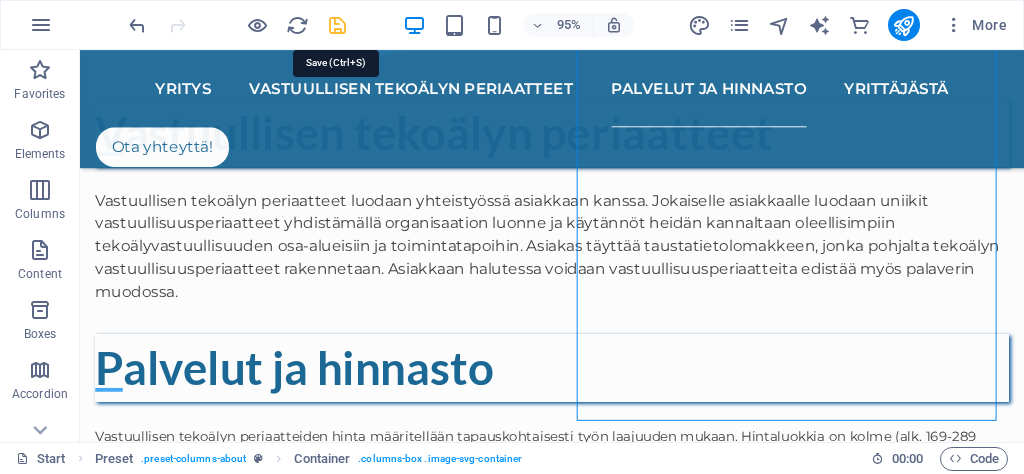 click at bounding box center (337, 25) 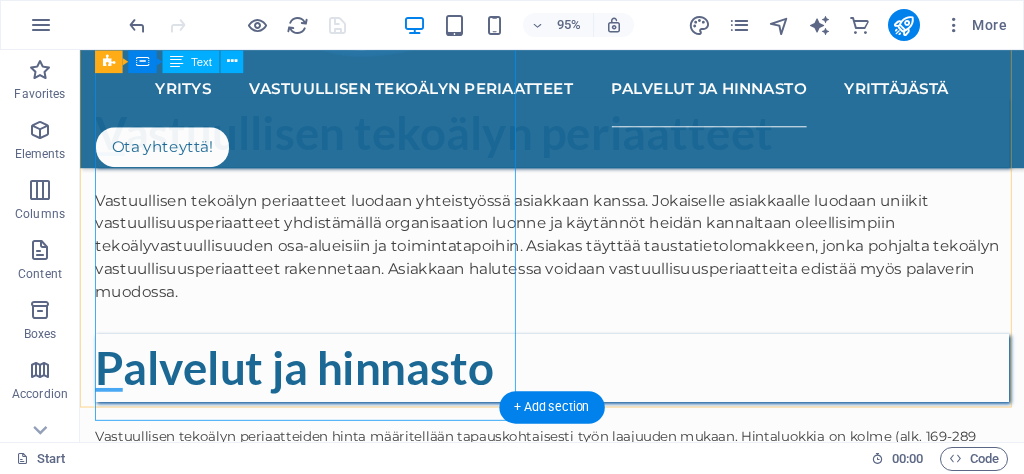 click on "Vastuullisen tekoälyn periaatteiden hinta määritellään tapauskohtaisesti työn laajuuden mukaan. Hintaluokkia on kolme (alk. 169-289 eur). Hinta määräytyy työn laajuuden ja yksityiskohtaisen personoinnin määrän mukaan. Lisäpalveluna vastuullisen tekoälyn periaatteille voidaan luoda asiakkaan toiveita vastaava ulkoasu (alk. 29 eur) esimerkiksi Instagram-julkaisua tai kotisivuja varten.  AIVastuus tarjoaa tekoälyvastuullisuuden konsultaatiopalveluita hyödynnettävän tekoälyn eettisten riskien ja niitä koskevien vastuullisuustoimien tunnistamiseksi (59e/h). Kerätyistä tiedoista voidaan myös luoda selkeä eettisen tekoälyn ohjeistus, jonka avulla pystytään tehokkaasti omaksumaan eettisen tekoälyvastuullisuuden opit ja välttämään sudenkuopat. Ota yhteyttä sivuston alaosasta löytyvän yhteydenottolomakkeen avulla, niin sovitaan tekoälyvastuullisuuden edistämisestä haluamallanne tavalla!" at bounding box center [577, 564] 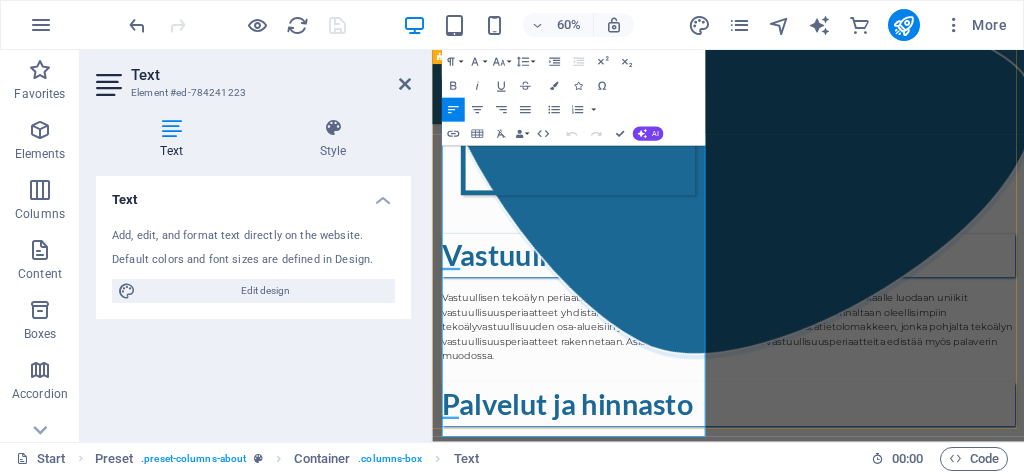 scroll, scrollTop: 1930, scrollLeft: 0, axis: vertical 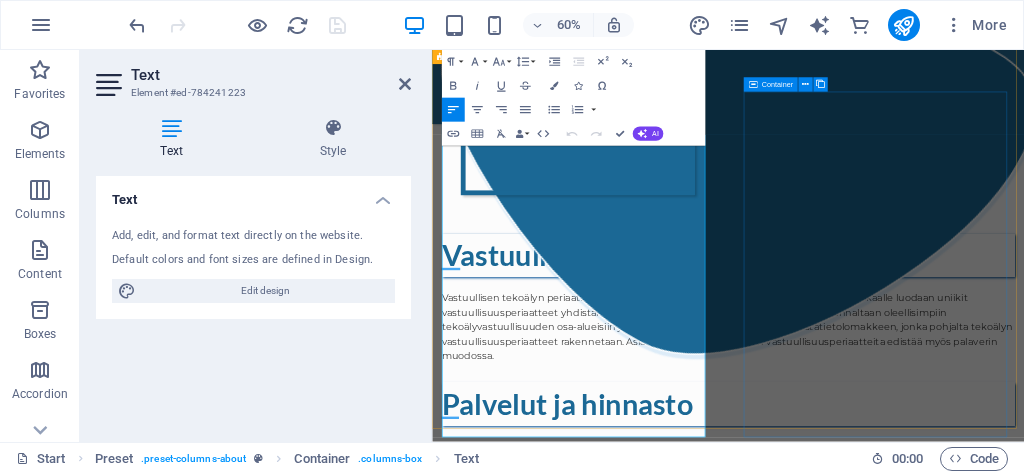 click on ".cls-1{fill:#1a171b;stroke:#fff;stroke-miterlimit:10;} Element 2" at bounding box center [925, 1337] 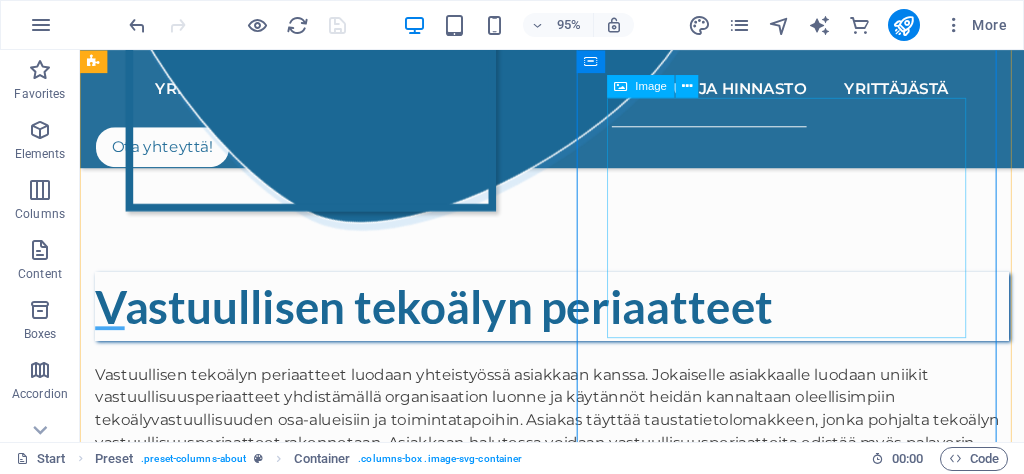 scroll, scrollTop: 1999, scrollLeft: 0, axis: vertical 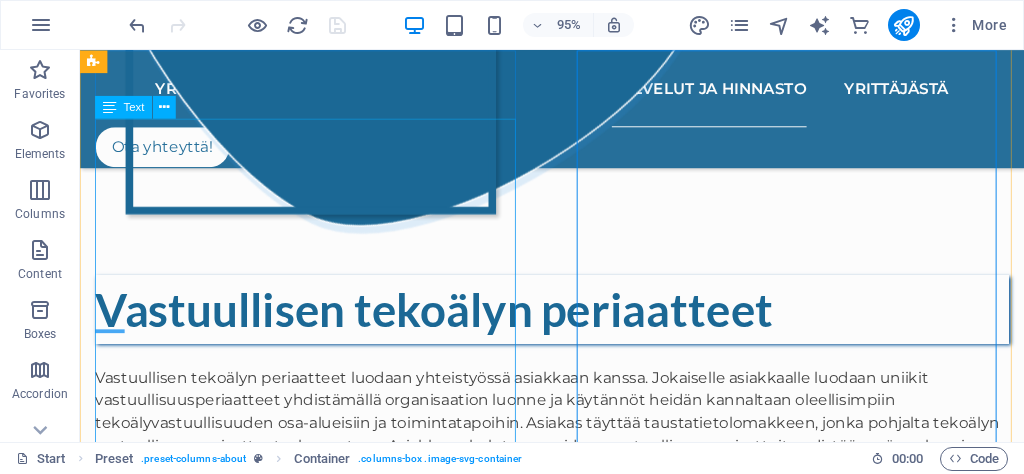 click on "Vastuullisen tekoälyn periaatteiden hinta määritellään tapauskohtaisesti työn laajuuden mukaan. Hintaluokkia on kolme (alk. 169-289 eur). Hinta määräytyy työn laajuuden ja yksityiskohtaisen personoinnin määrän mukaan. Lisäpalveluna vastuullisen tekoälyn periaatteille voidaan luoda asiakkaan toiveita vastaava ulkoasu (alk. 29 eur) esimerkiksi Instagram-julkaisua tai kotisivuja varten.  AIVastuus tarjoaa tekoälyvastuullisuuden konsultaatiopalveluita hyödynnettävän tekoälyn eettisten riskien ja niitä koskevien vastuullisuustoimien tunnistamiseksi (59e/h). Kerätyistä tiedoista voidaan myös luoda selkeä eettisen tekoälyn ohjeistus, jonka avulla pystytään tehokkaasti omaksumaan eettisen tekoälyvastuullisuuden opit ja välttämään sudenkuopat. Ota yhteyttä sivuston alaosasta löytyvän yhteydenottolomakkeen avulla, niin sovitaan tekoälyvastuullisuuden edistämisestä haluamallanne tavalla!" at bounding box center [577, 751] 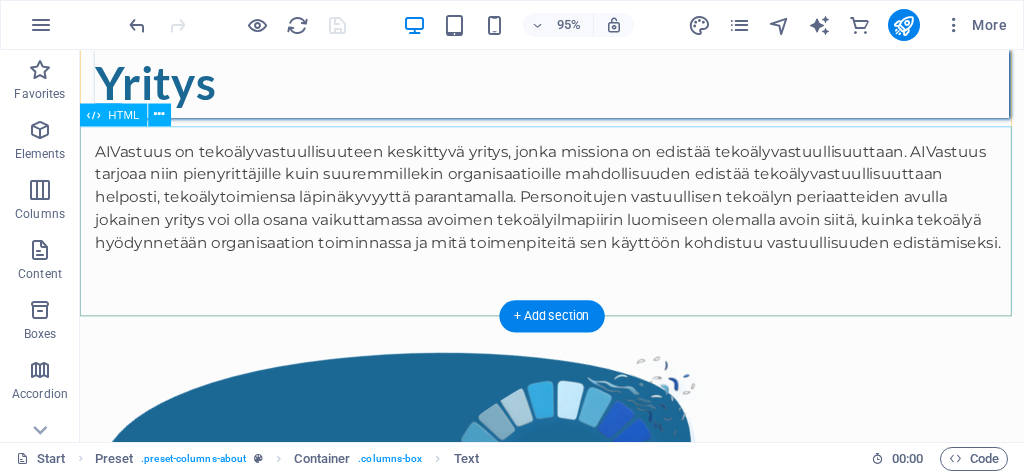 scroll, scrollTop: 546, scrollLeft: 0, axis: vertical 